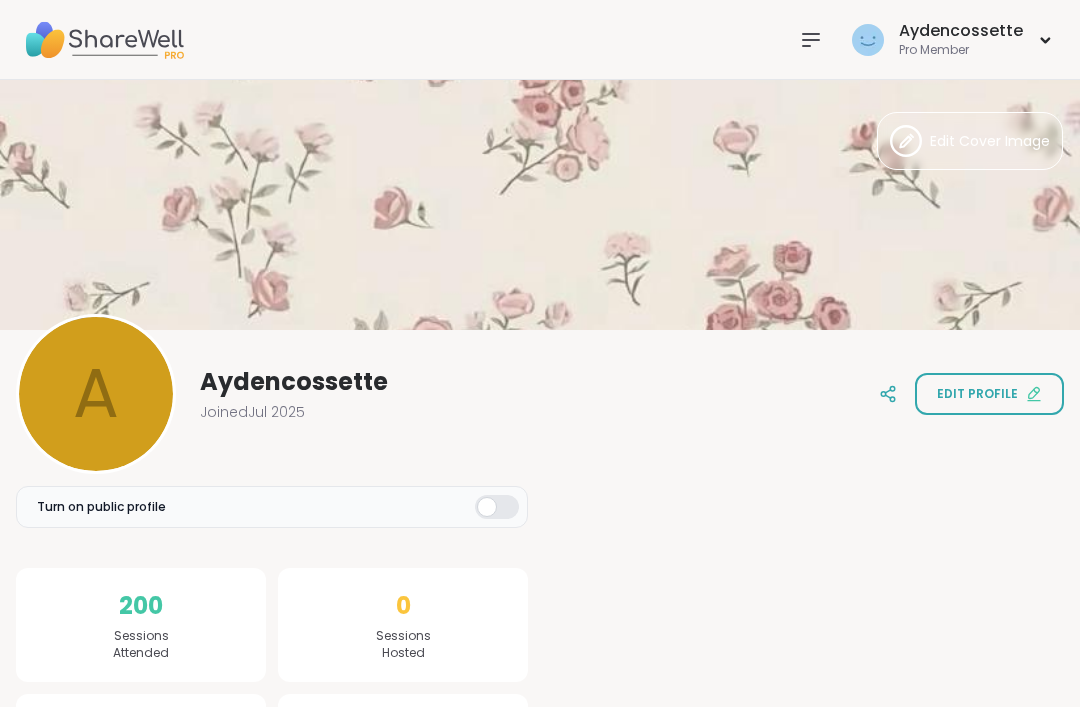 scroll, scrollTop: 0, scrollLeft: 0, axis: both 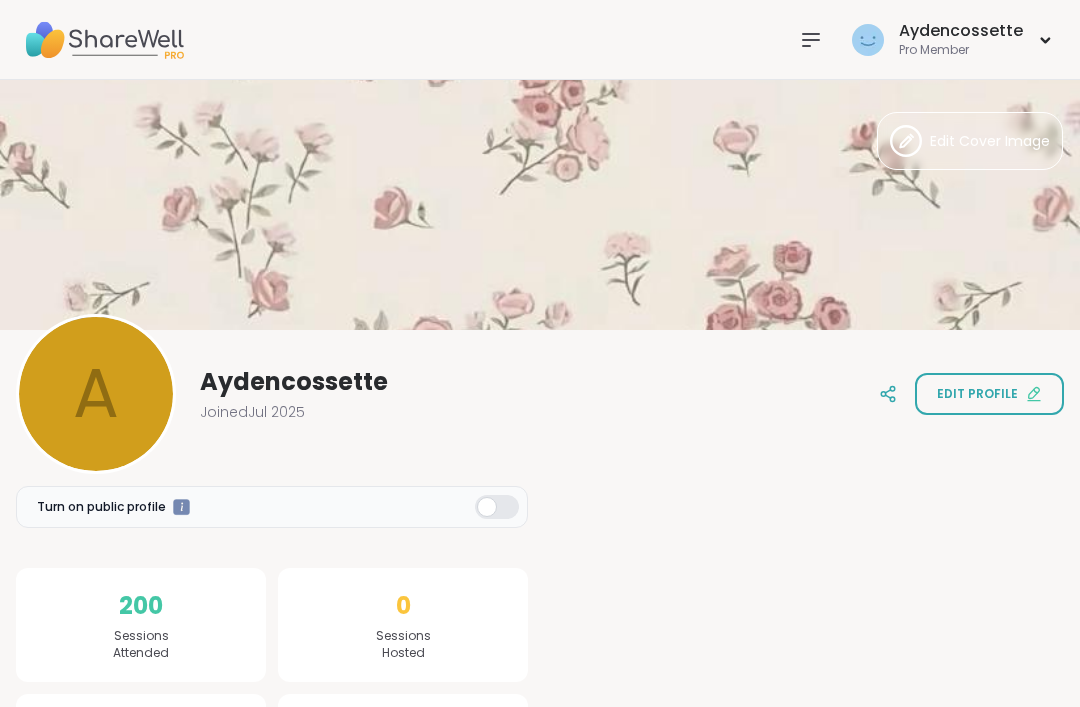 click 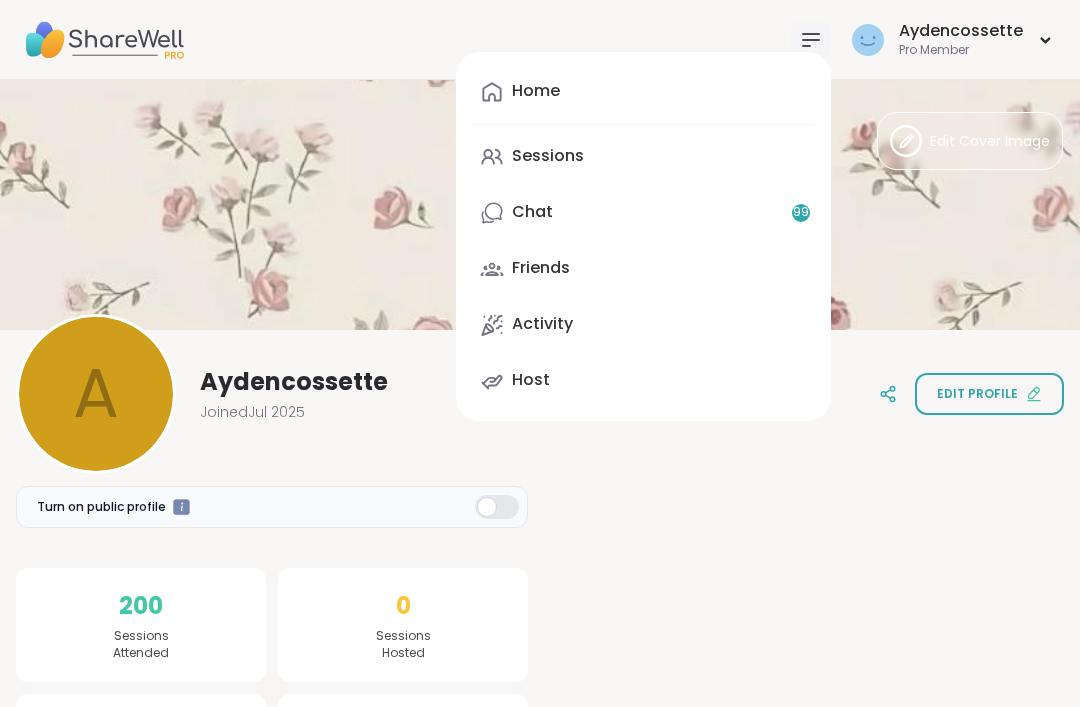 click on "Chat 99" at bounding box center (643, 213) 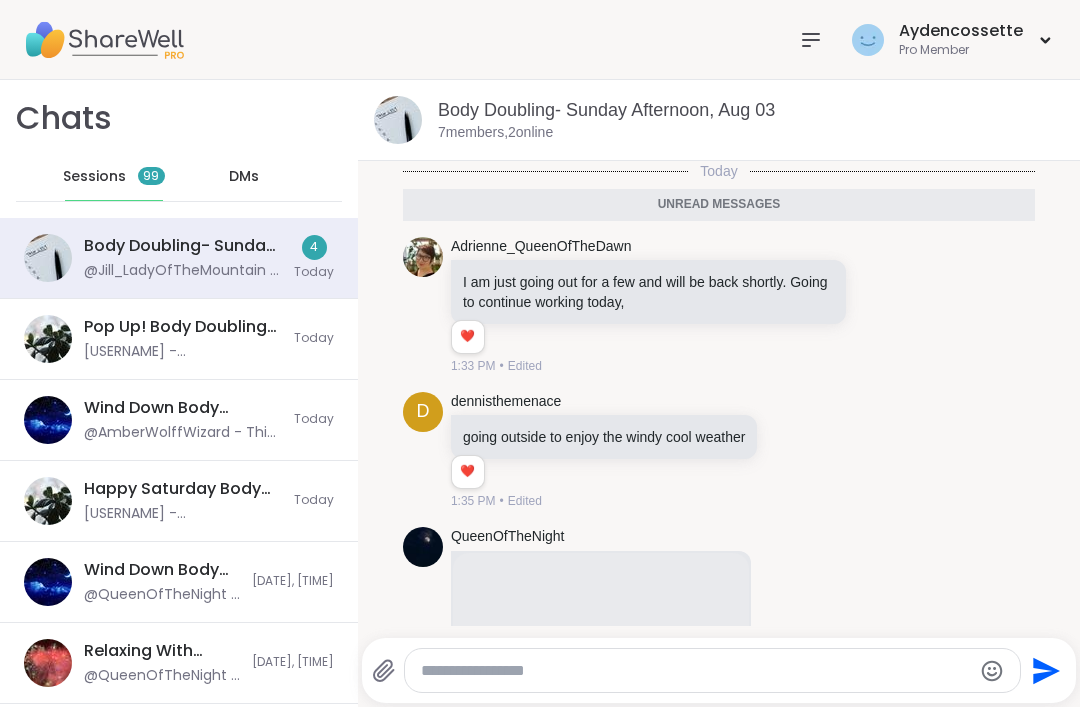 scroll, scrollTop: 829, scrollLeft: 0, axis: vertical 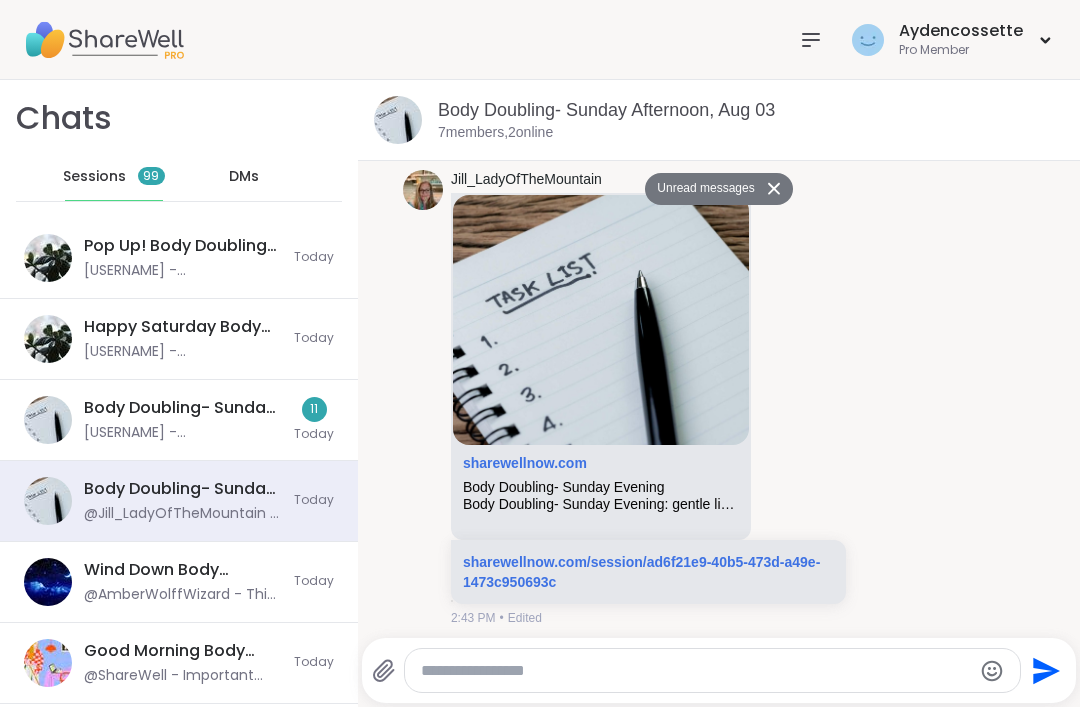 click on "Pop Up! Body Doubling for Productivity & Company, Aug 03 @Jill_LadyOfTheMountain - https://sharewellnow.com/session/546a6746-41c2-4801-a4dc-91f13366c131 Today" at bounding box center [179, 258] 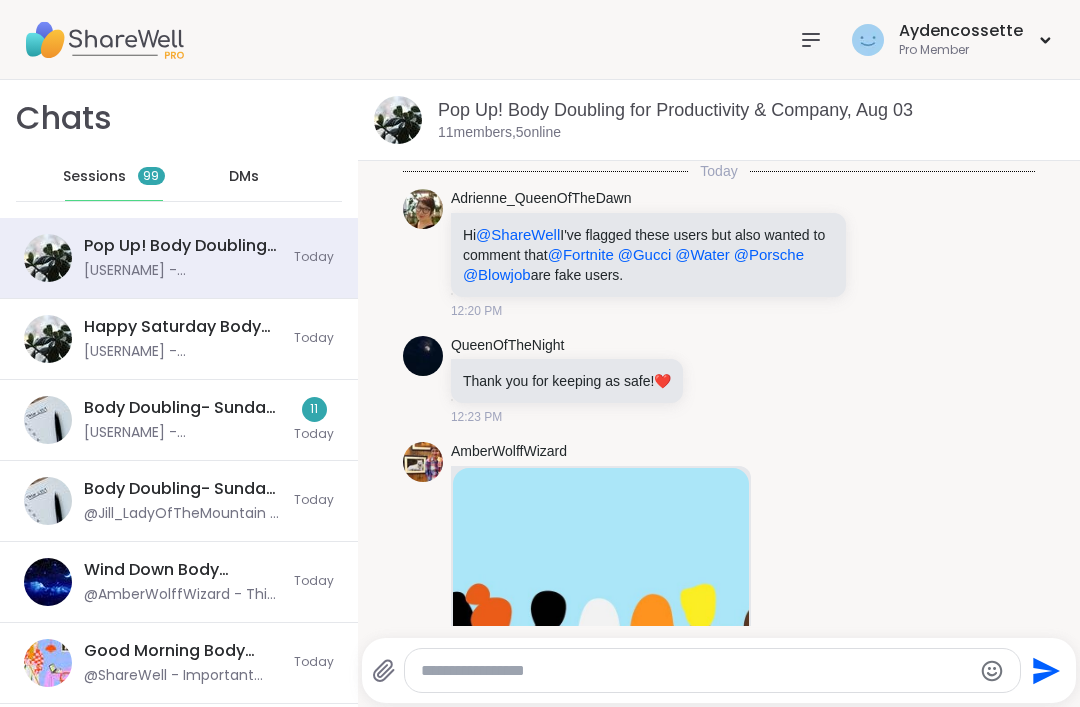 scroll, scrollTop: 5968, scrollLeft: 0, axis: vertical 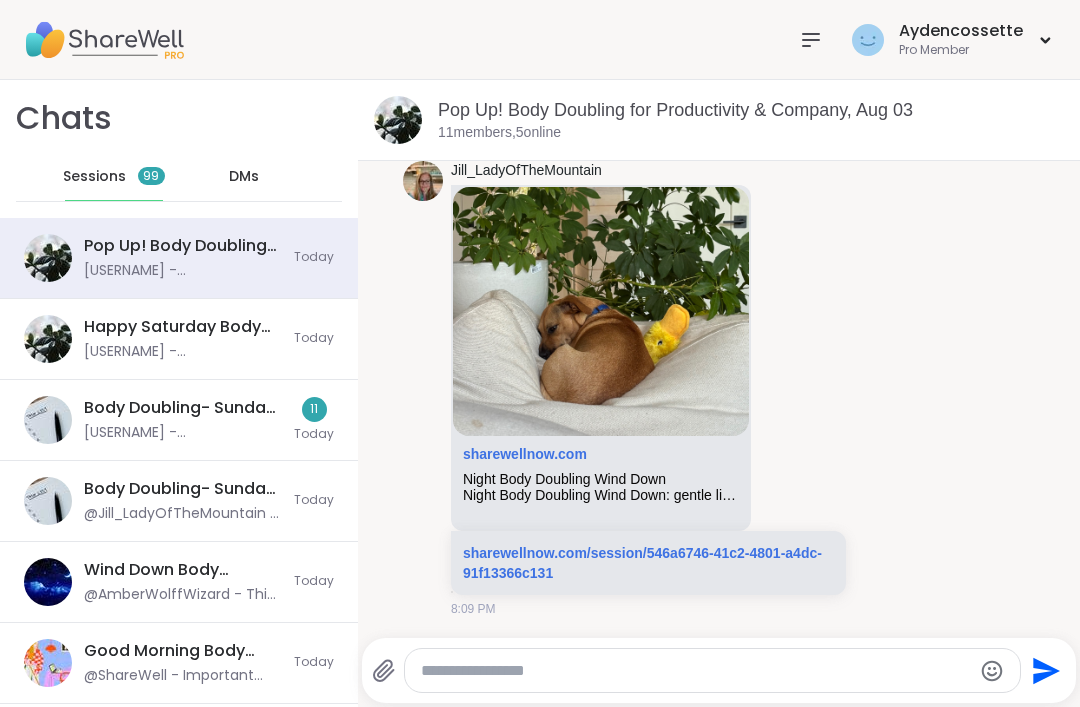 click on "99" at bounding box center [151, 176] 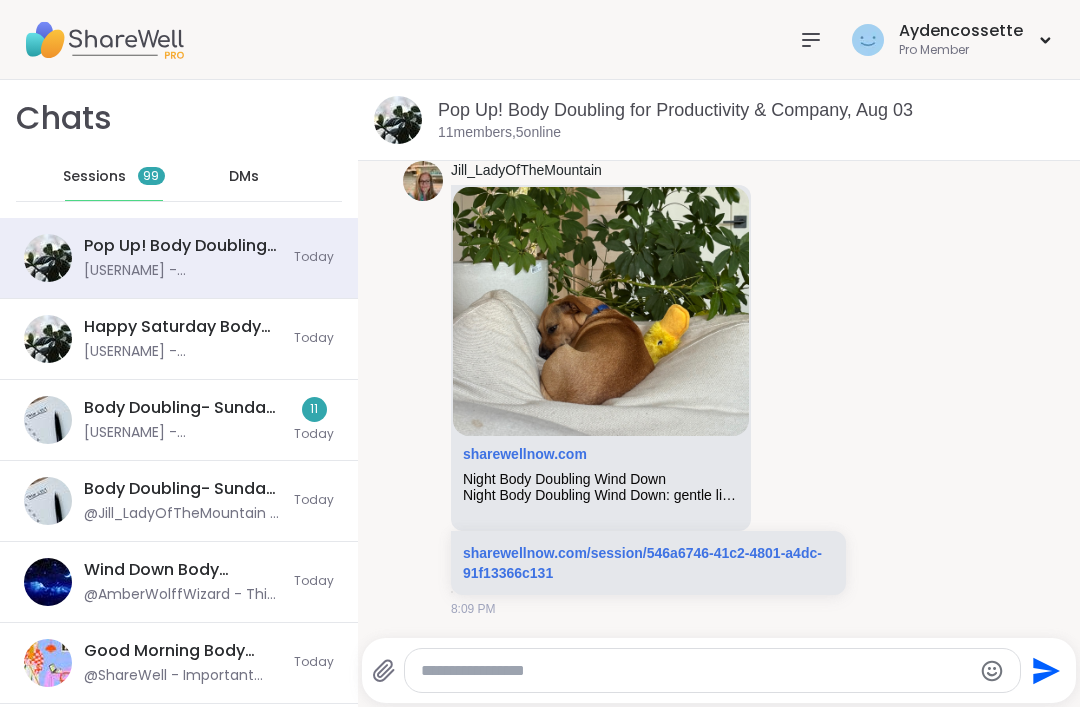 click 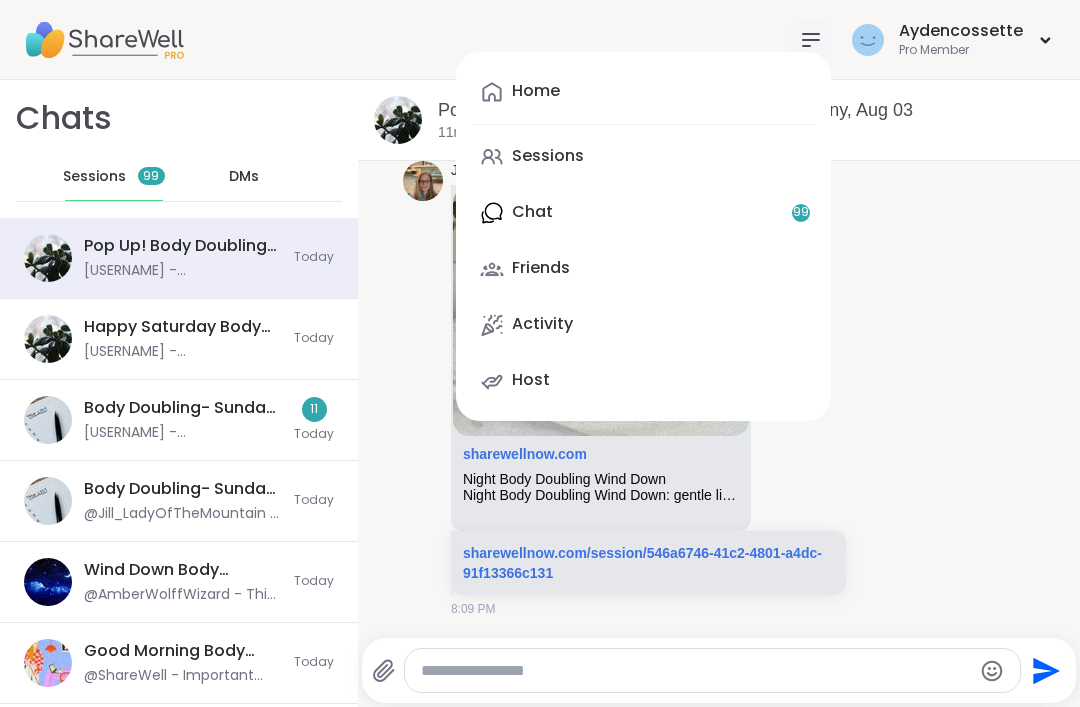 click on "Sessions" at bounding box center (643, 157) 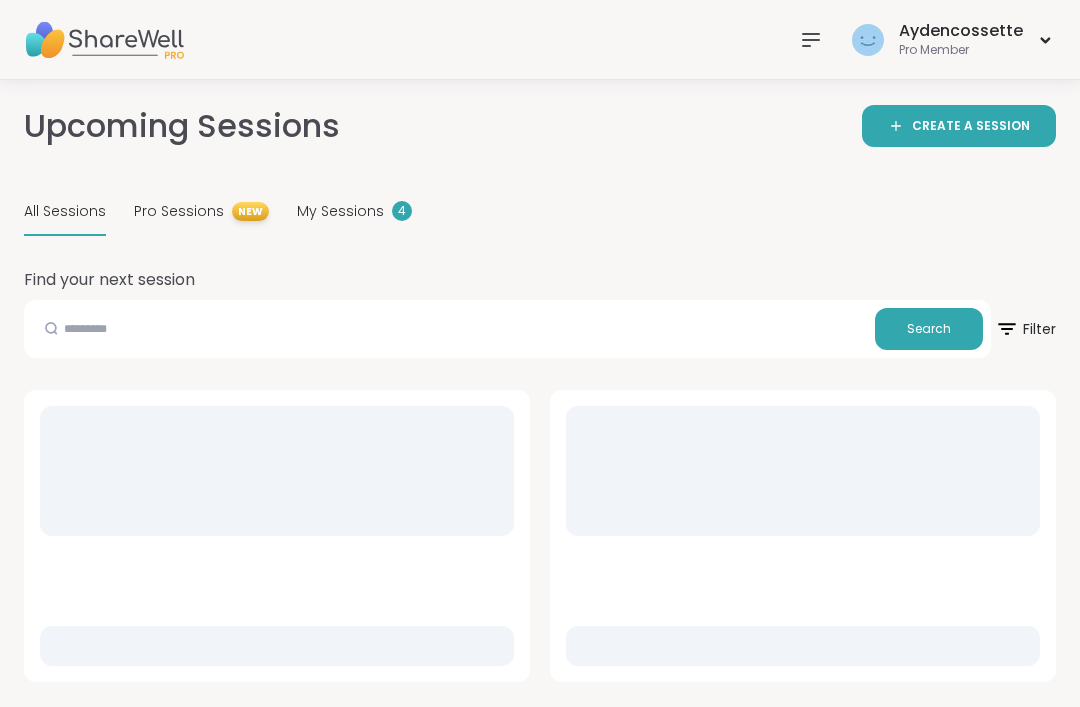 scroll, scrollTop: 0, scrollLeft: 0, axis: both 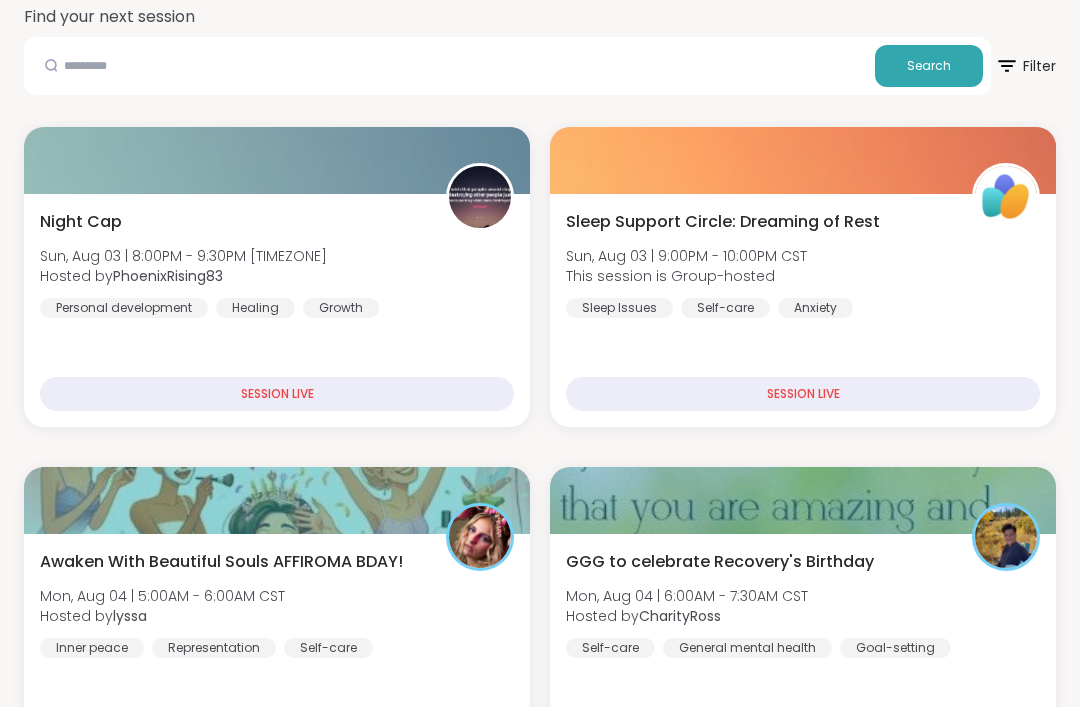 click on "Night Cap Sun, Aug 03 | 8:00PM - 9:30PM [TIMEZONE] Hosted by [USERNAME] Personal development Healing Growth" at bounding box center (277, 264) 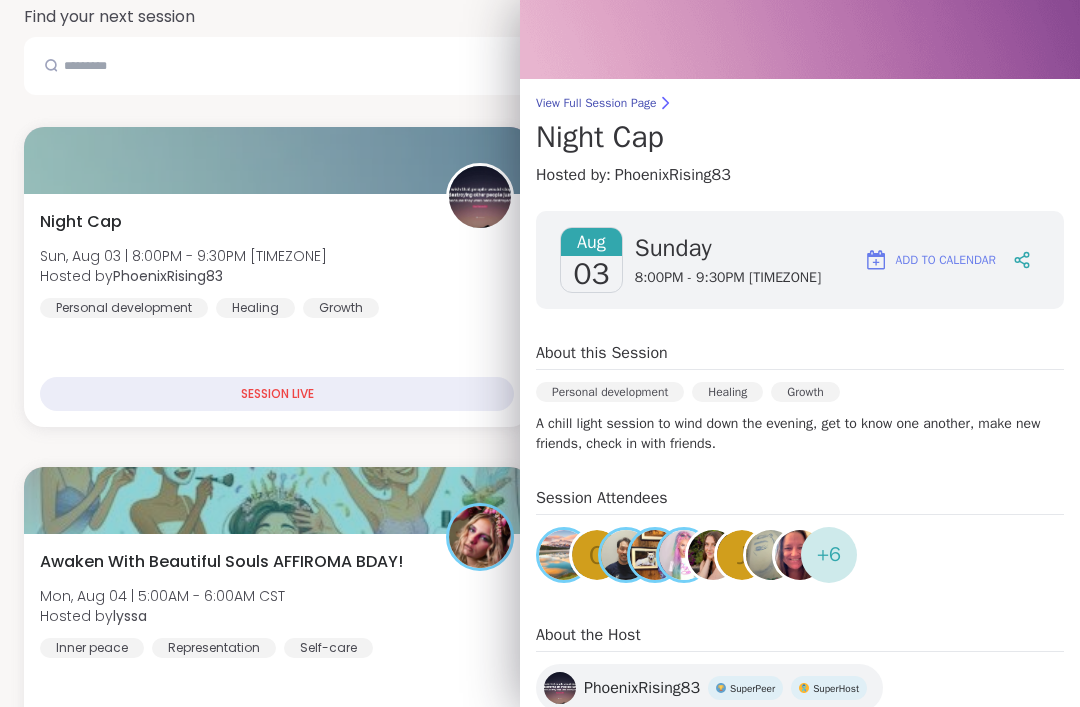 scroll, scrollTop: 78, scrollLeft: 0, axis: vertical 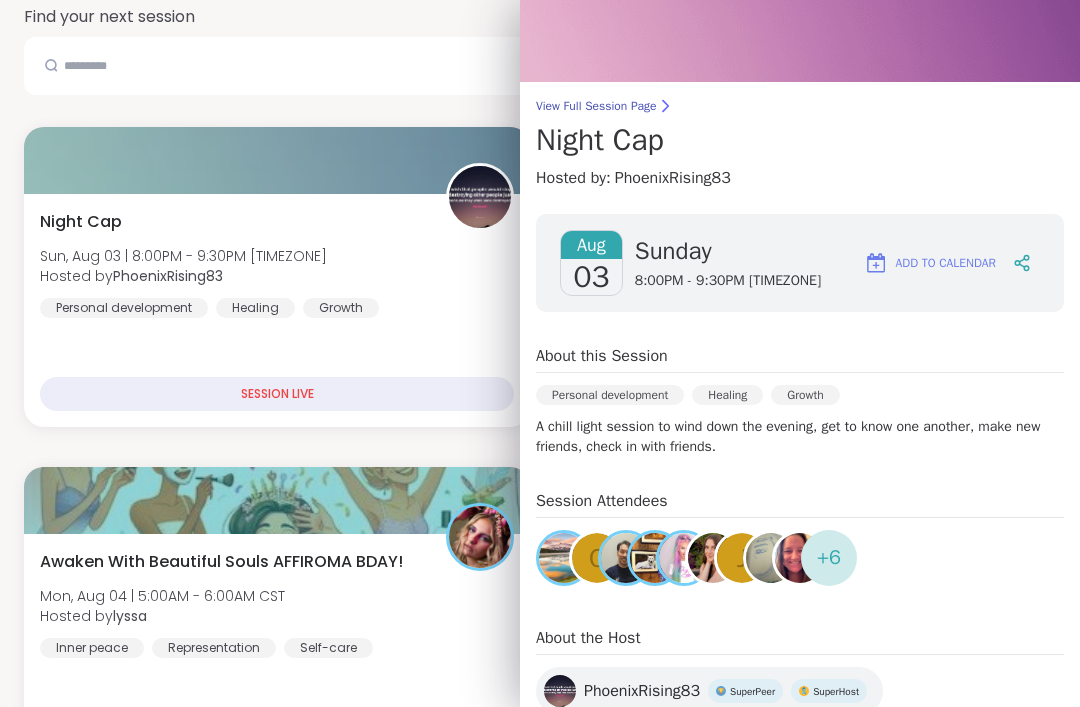 click on "+ 6" at bounding box center [829, 558] 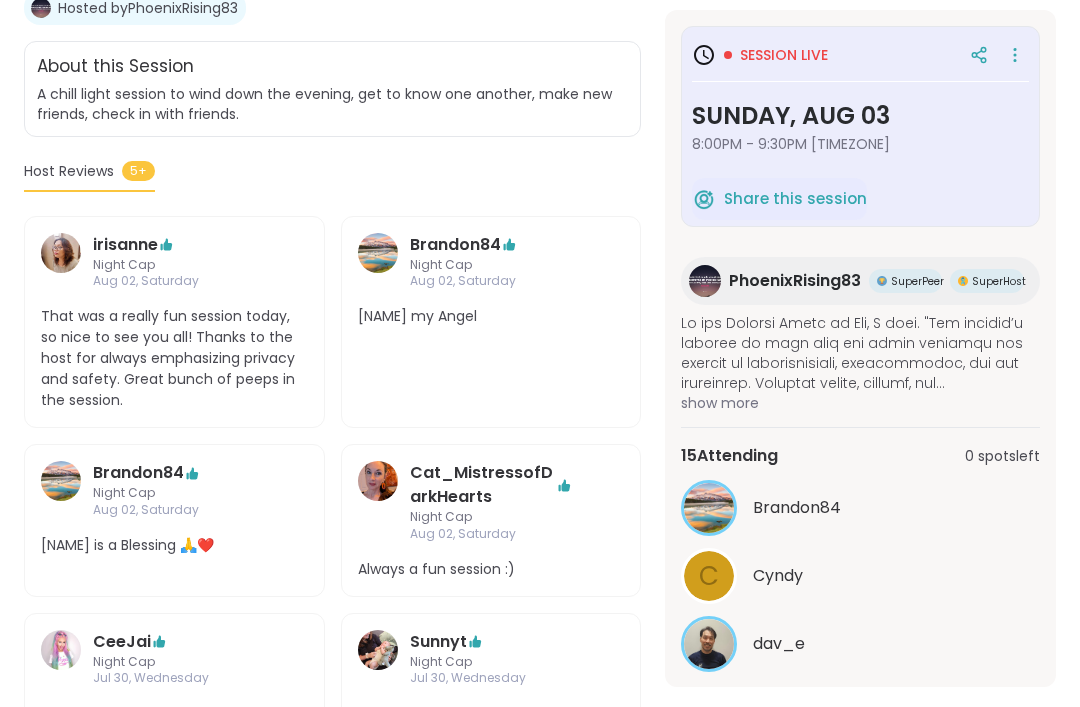 scroll, scrollTop: 547, scrollLeft: 0, axis: vertical 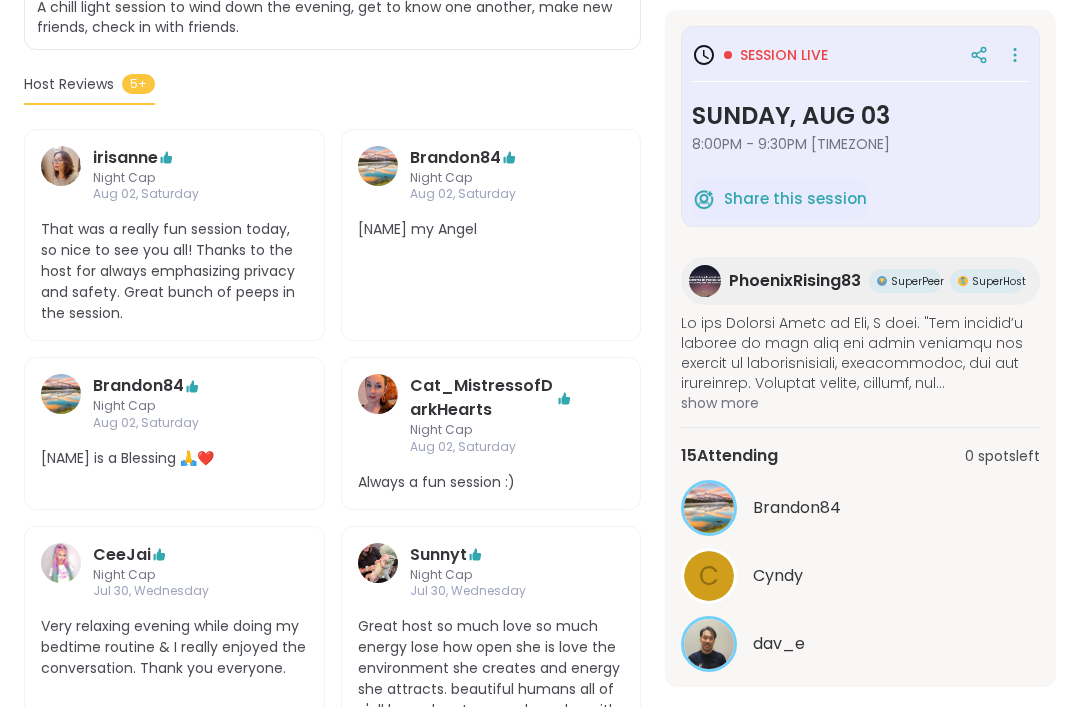 click on "See All" at bounding box center (860, 694) 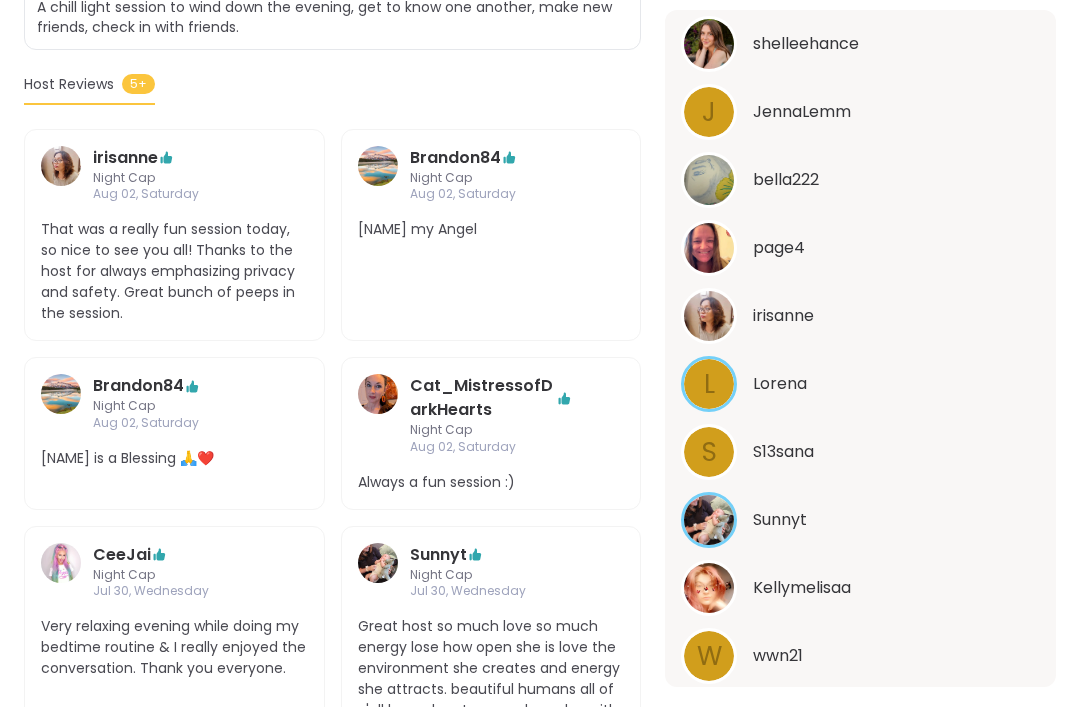 scroll, scrollTop: 802, scrollLeft: 0, axis: vertical 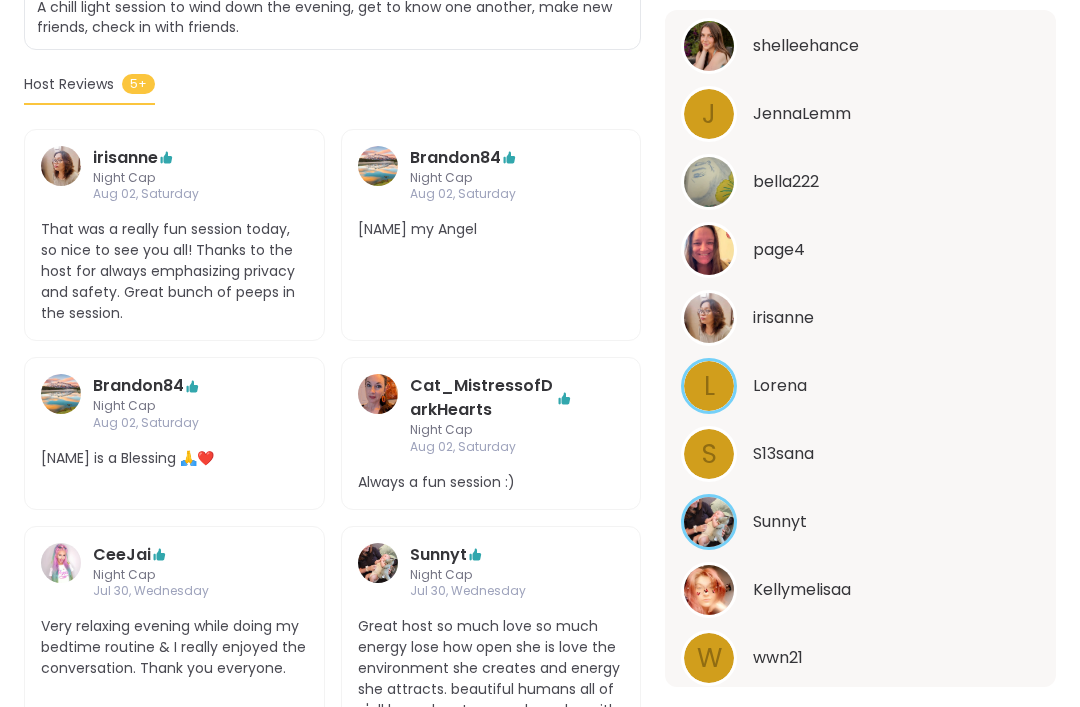 click on "S13sana" at bounding box center [896, 454] 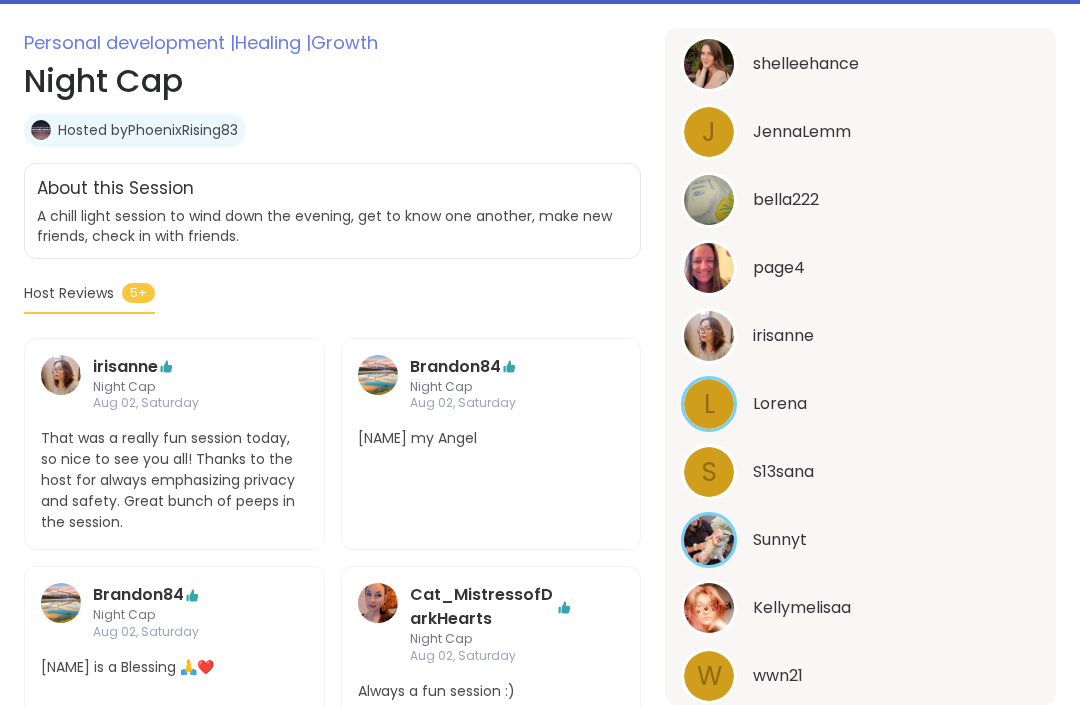 scroll, scrollTop: 202, scrollLeft: 0, axis: vertical 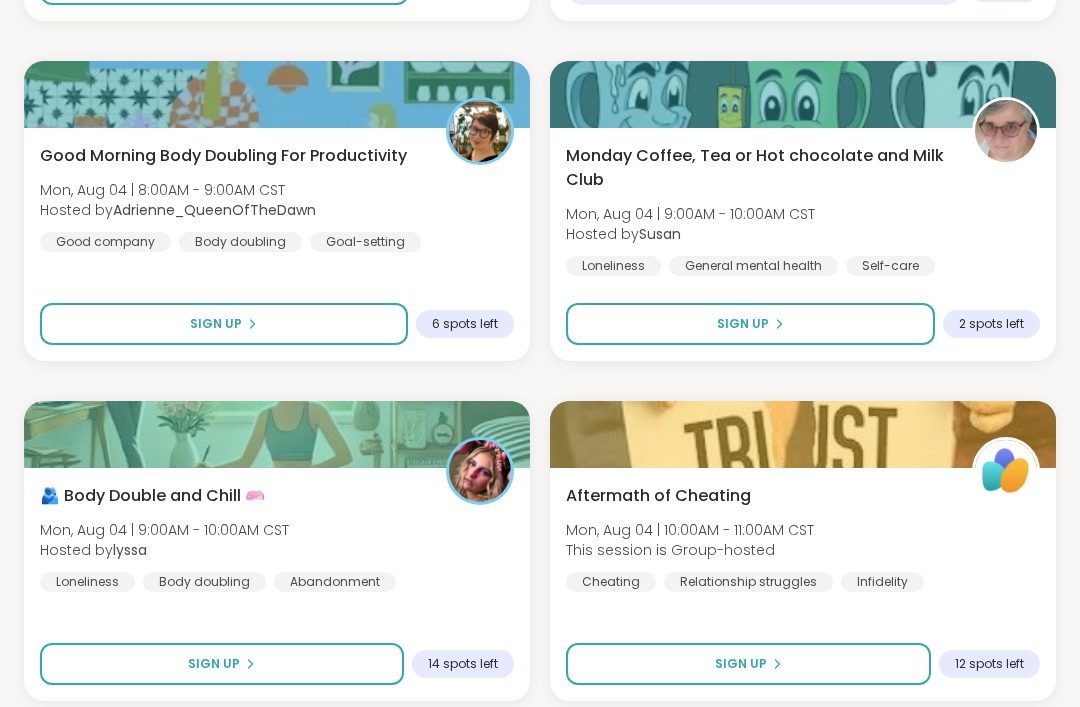click on "Good Morning Body Doubling For Productivity Mon, Aug 04 | 8:00AM - 9:00AM [TIMEZONE] Hosted by [USERNAME] Good company Body doubling Goal-setting Sign Up 6 spots left" at bounding box center (277, 244) 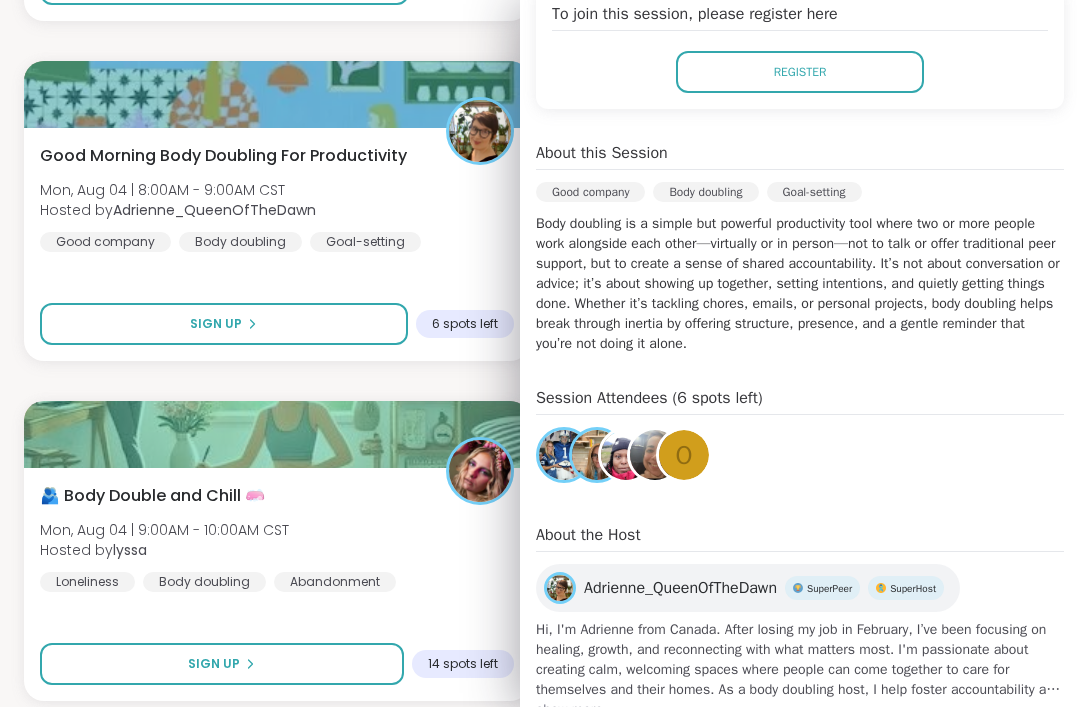 scroll, scrollTop: 469, scrollLeft: 0, axis: vertical 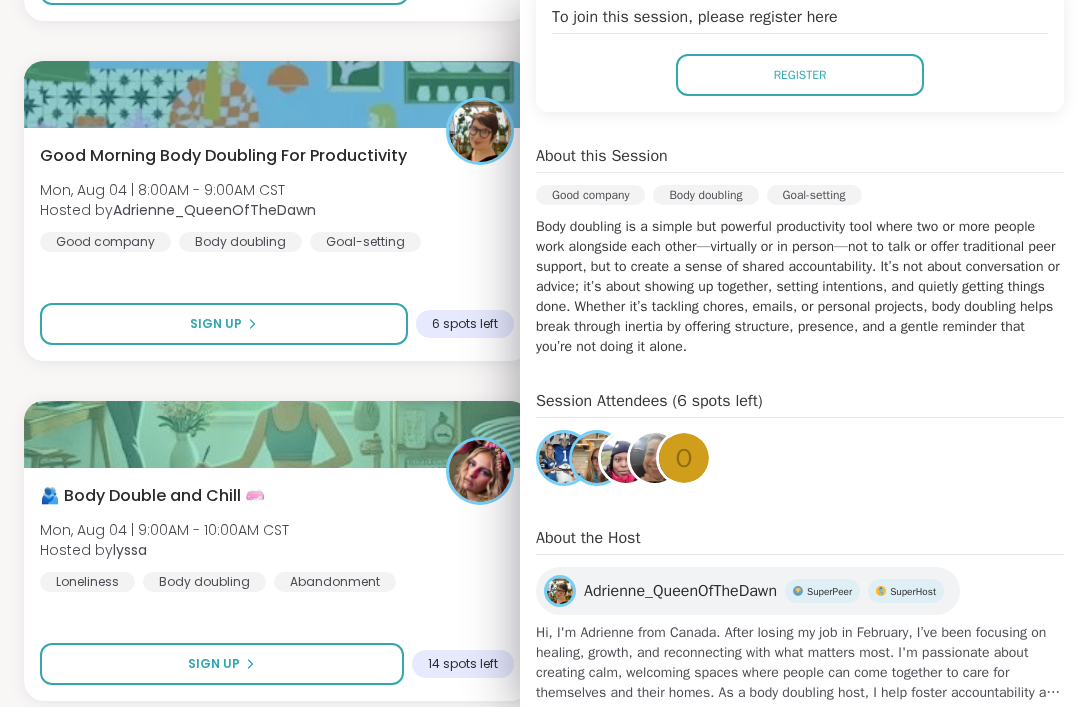 click on "🫂 Body Double and Chill 🧼 Mon, Aug 04 | 9:00AM - 10:00AM [TIMEZONE] Hosted by [NAME] Body doubling Abandonment Sign Up 14 spots left" at bounding box center (277, 584) 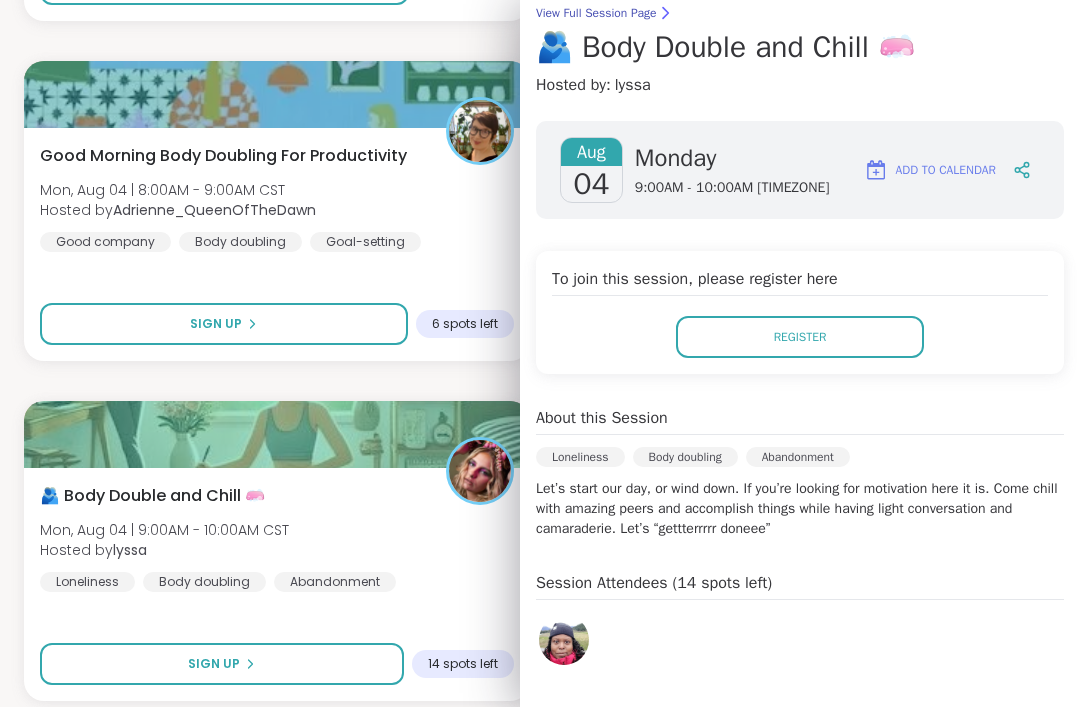 scroll, scrollTop: 175, scrollLeft: 0, axis: vertical 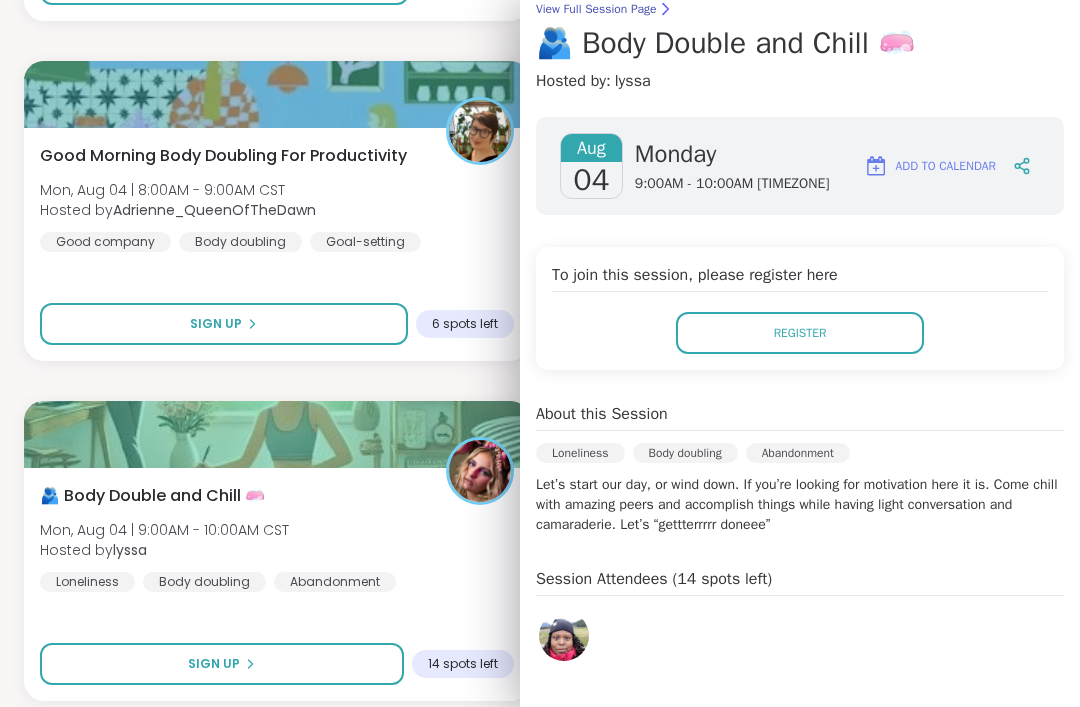 click on "Register" at bounding box center [800, 333] 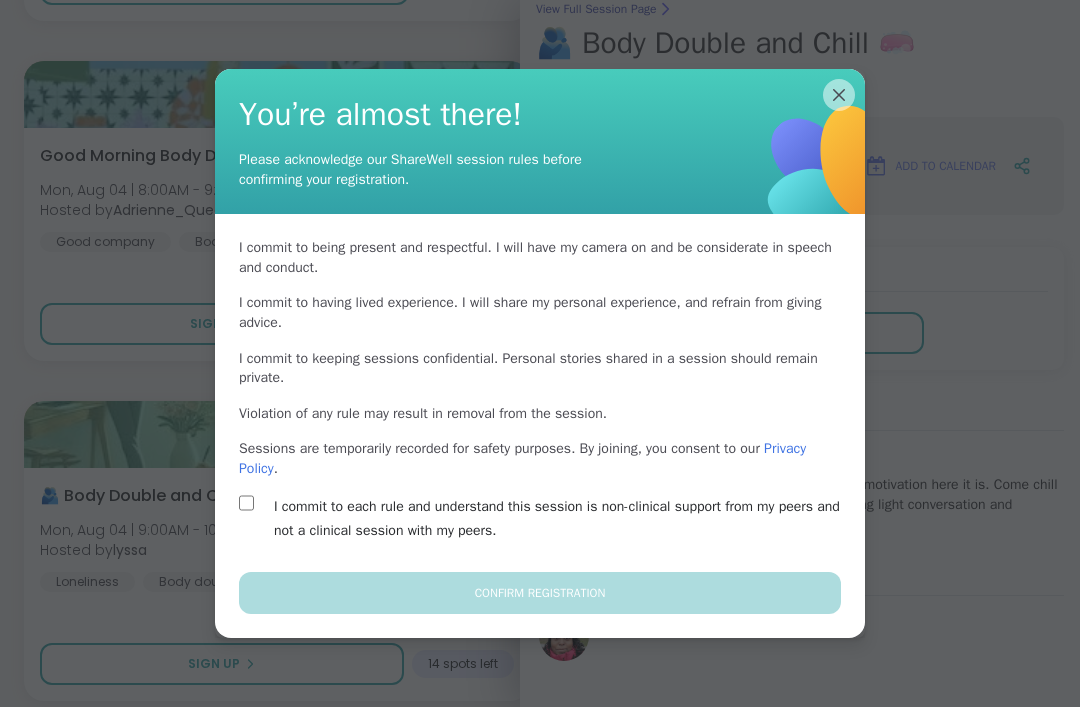 click on "I commit to each rule and understand this session is non-clinical support from my peers and not a clinical session with my peers." at bounding box center [563, 519] 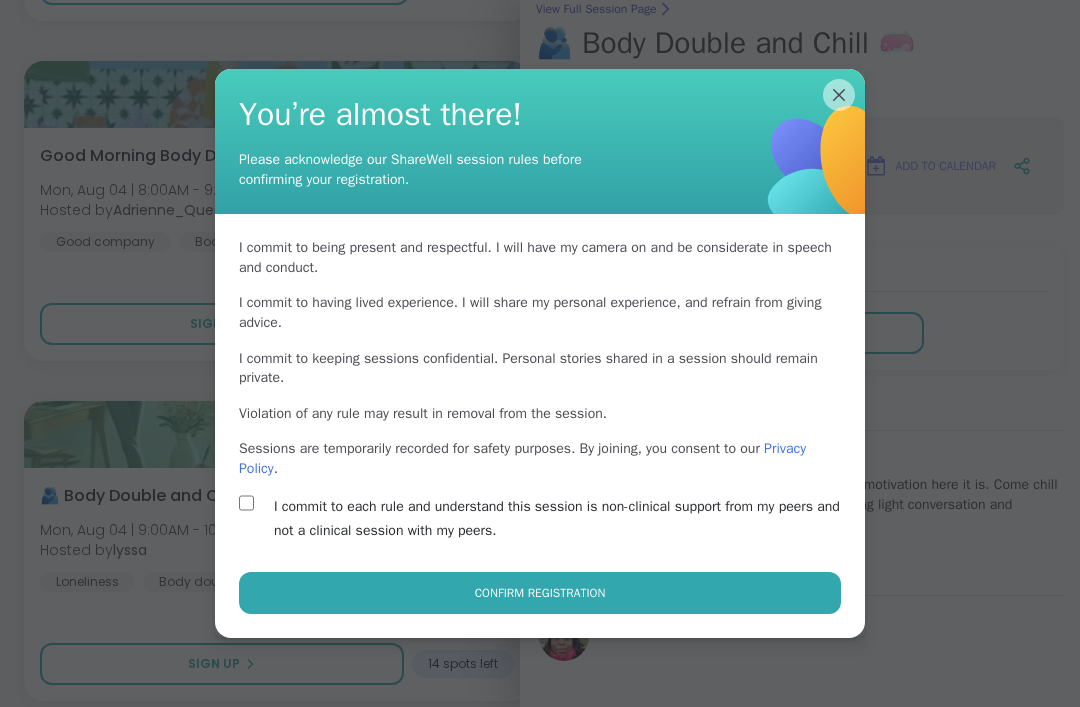 click on "Confirm Registration" at bounding box center (540, 593) 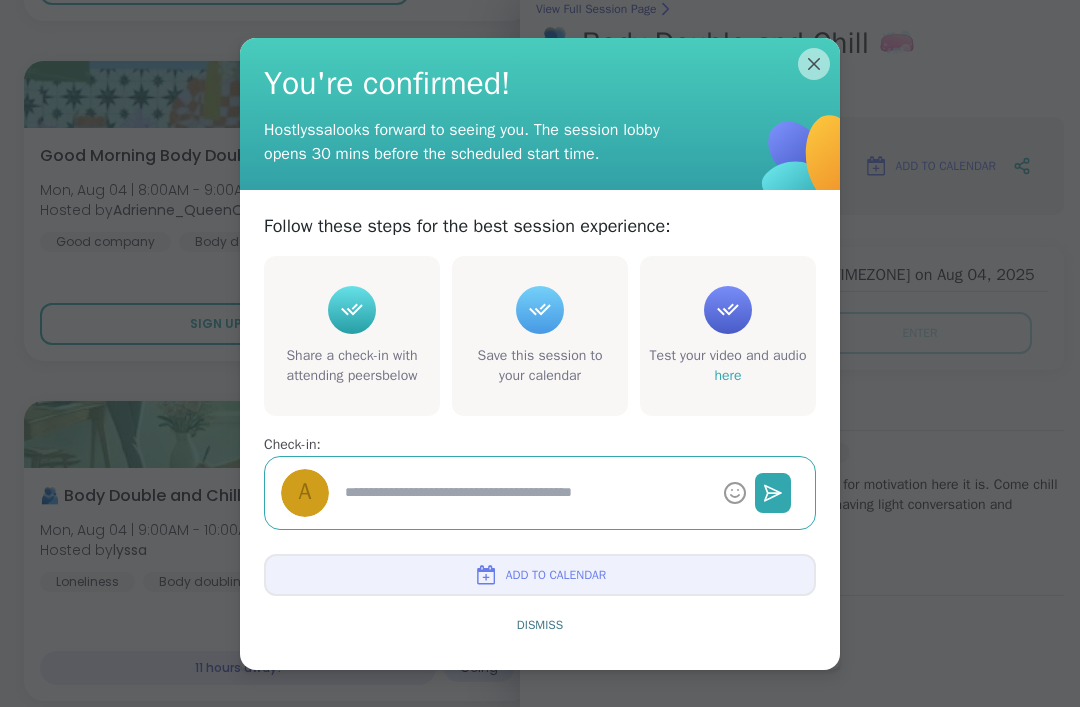 click on "Dismiss" at bounding box center (540, 625) 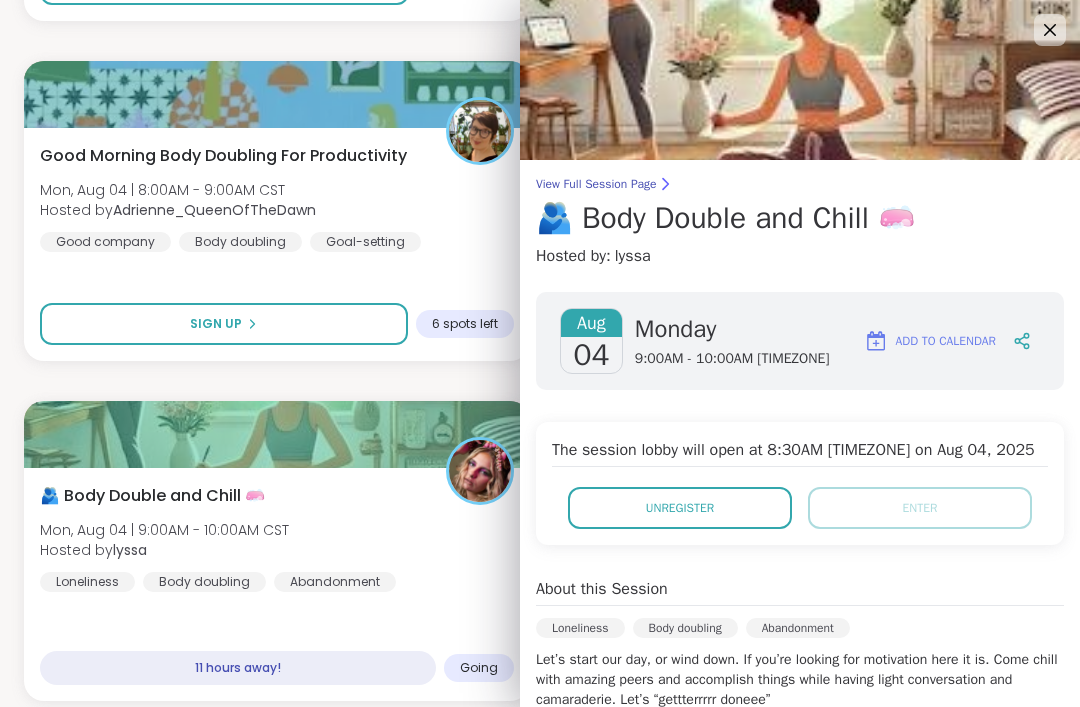 scroll, scrollTop: 0, scrollLeft: 0, axis: both 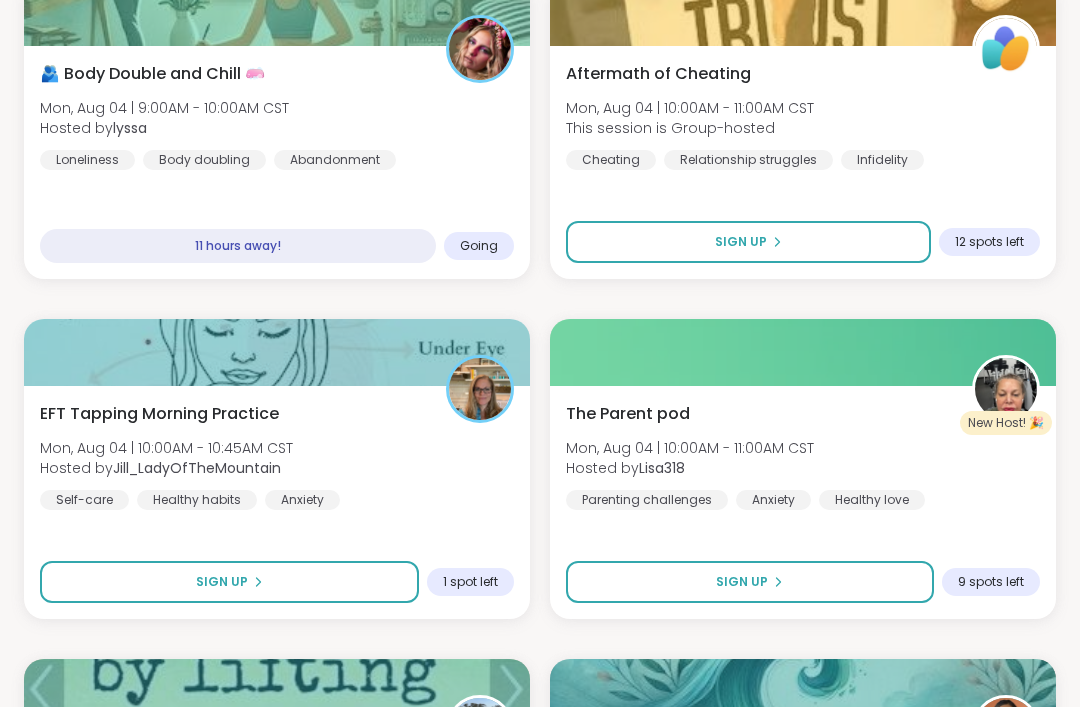 click on "Self-care" at bounding box center [84, 500] 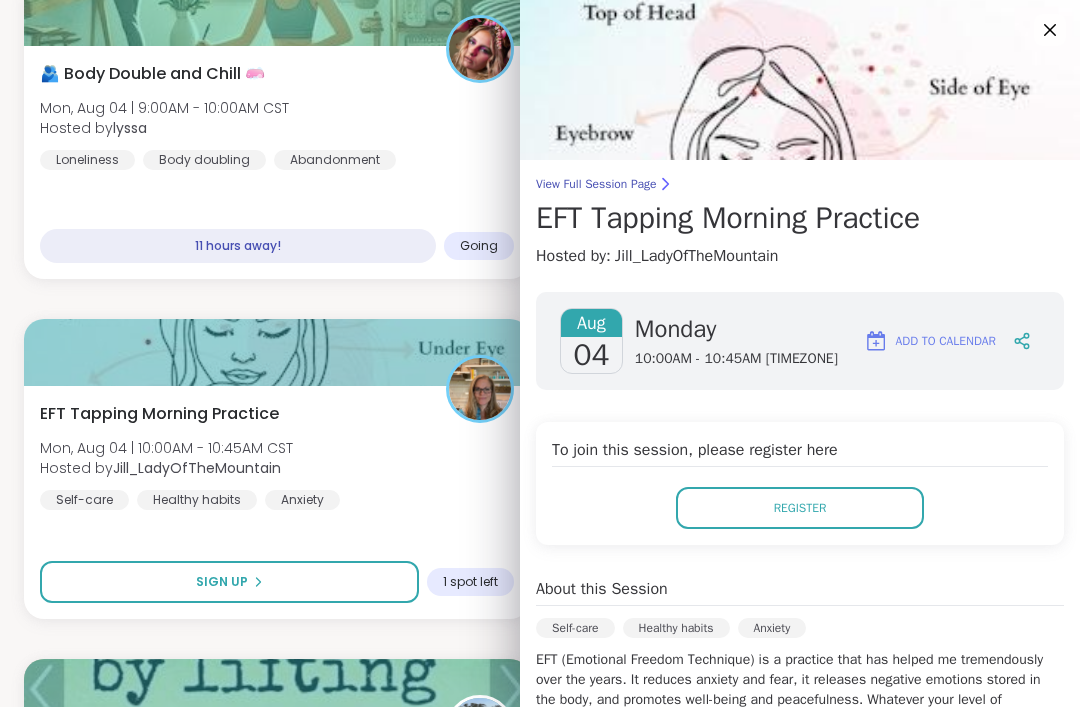 scroll, scrollTop: 0, scrollLeft: 0, axis: both 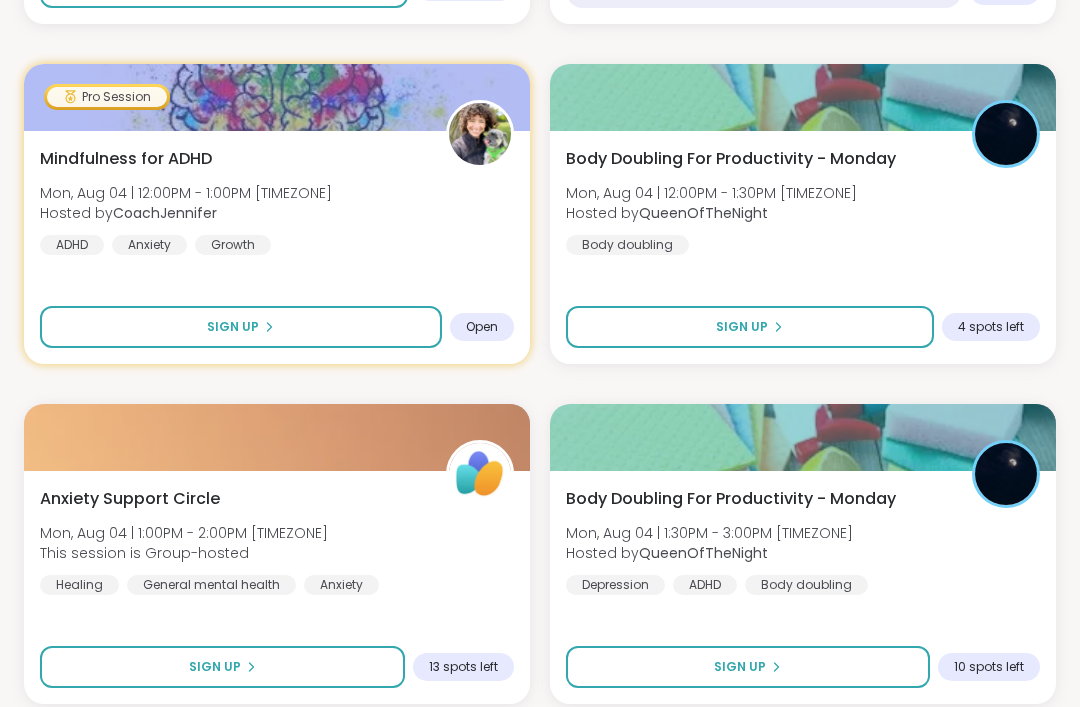 click on "Body Doubling For Productivity - Monday Mon, Aug 04 | 12:00PM - 1:30PM [TIMEZONE] Hosted by [USERNAME] Body doubling Sign Up 4 spots left" at bounding box center [803, 247] 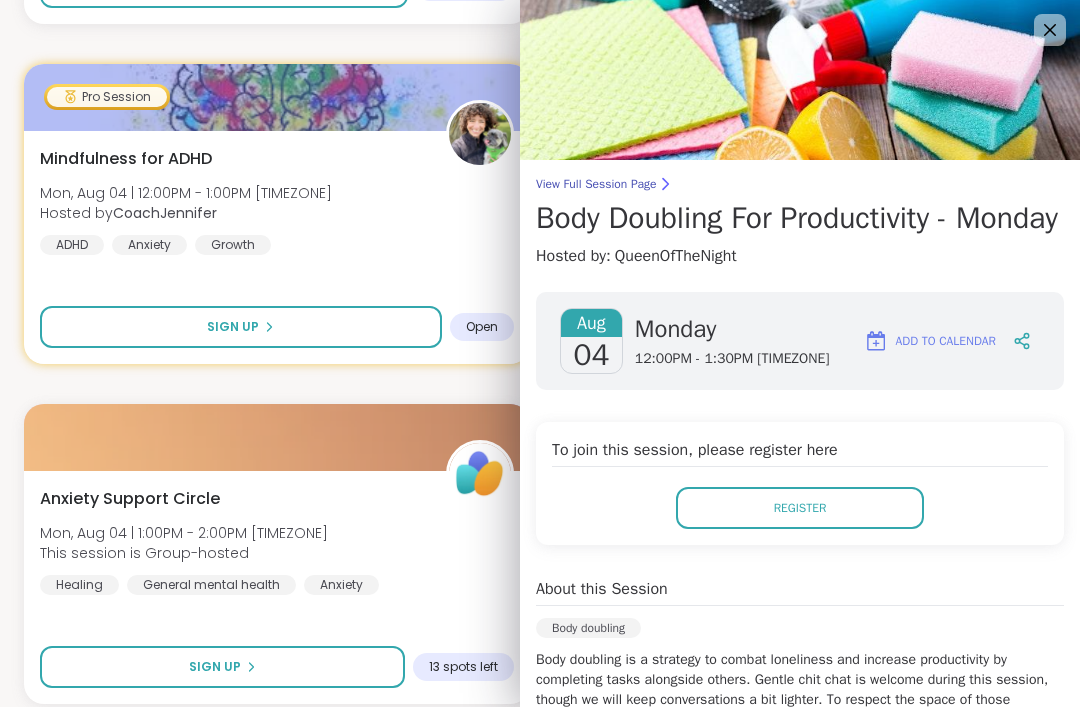 scroll, scrollTop: 0, scrollLeft: 0, axis: both 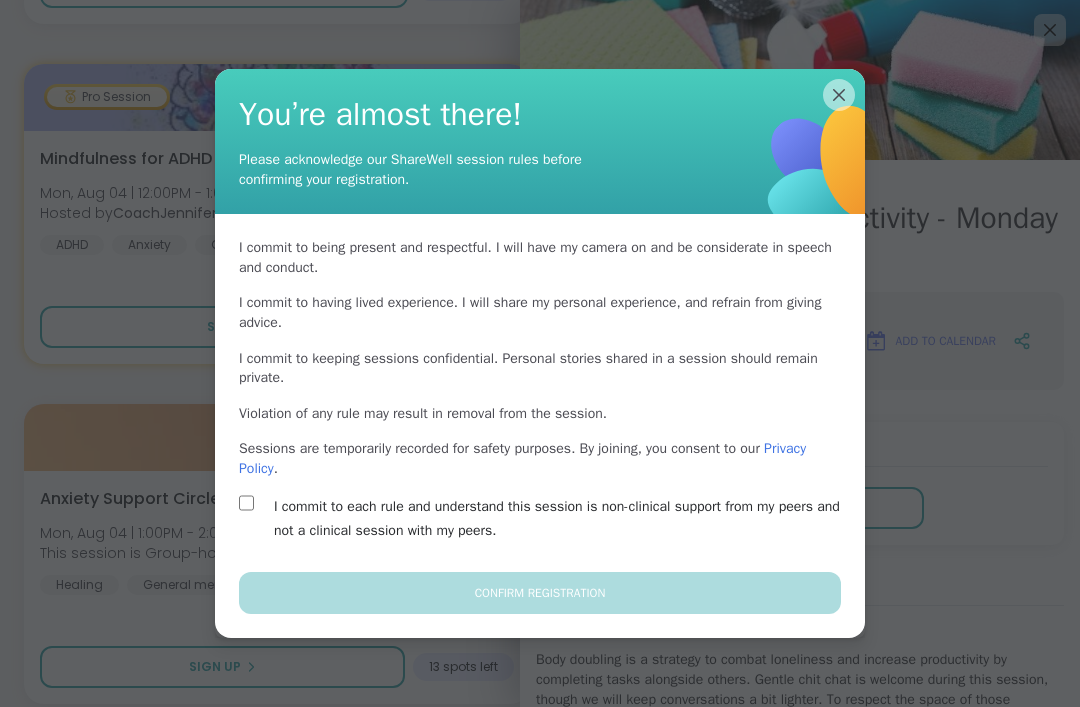click on "I commit to each rule and understand this session is non-clinical support from my peers and not a clinical session with my peers." at bounding box center (563, 519) 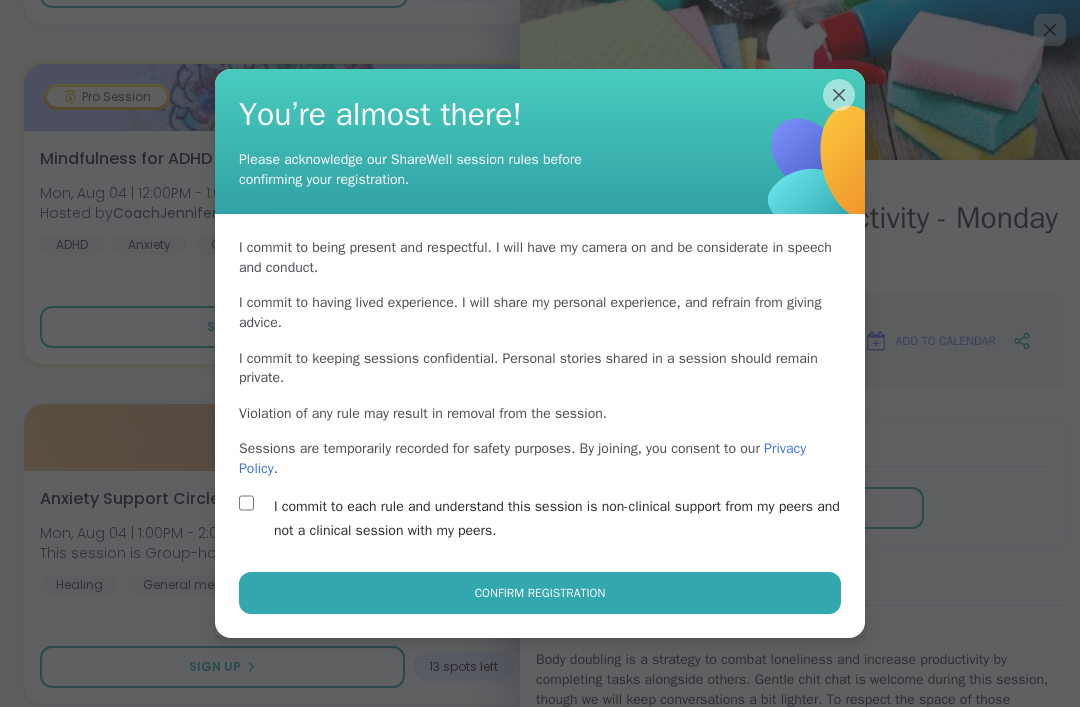 click on "I commit to being present and respectful . I will have my camera on and be considerate in speech and conduct. I commit to having lived experience . I will share my personal experience, and refrain from giving advice. I commit to keeping sessions confidential . Personal stories shared in a session should remain private. Violation of any rule may result in removal from the session. Sessions are temporarily recorded for safety purposes. By joining, you consent to our   Privacy Policy . I commit to each rule and understand this session is non-clinical support from my peers and not a clinical session with my peers." at bounding box center (540, 392) 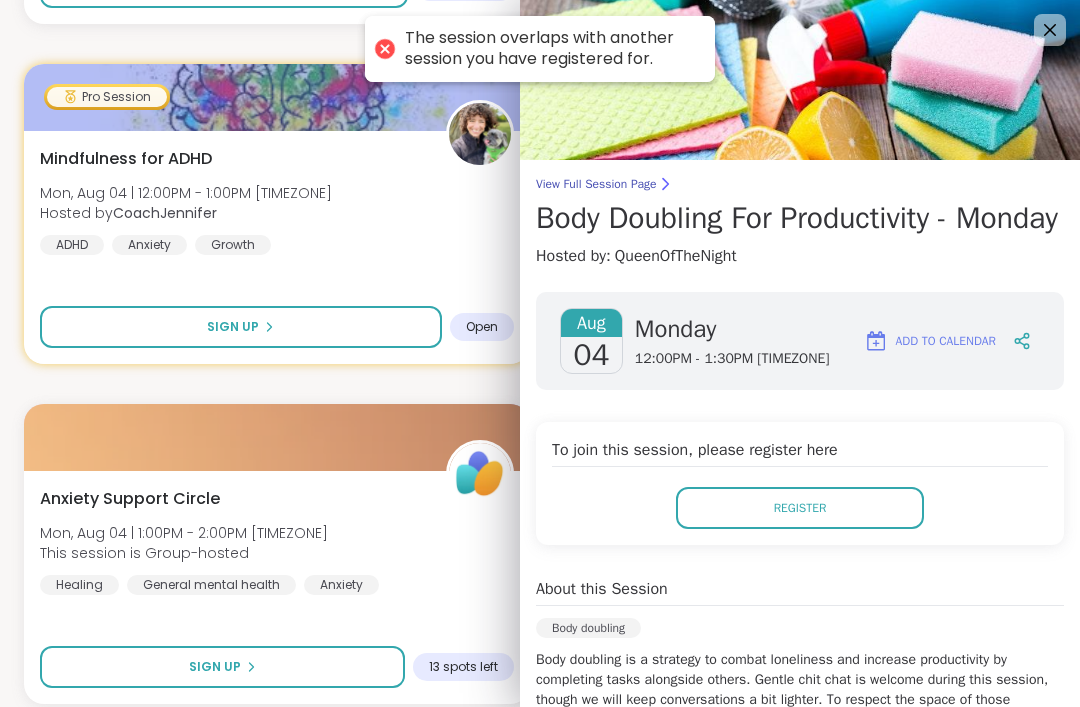 click 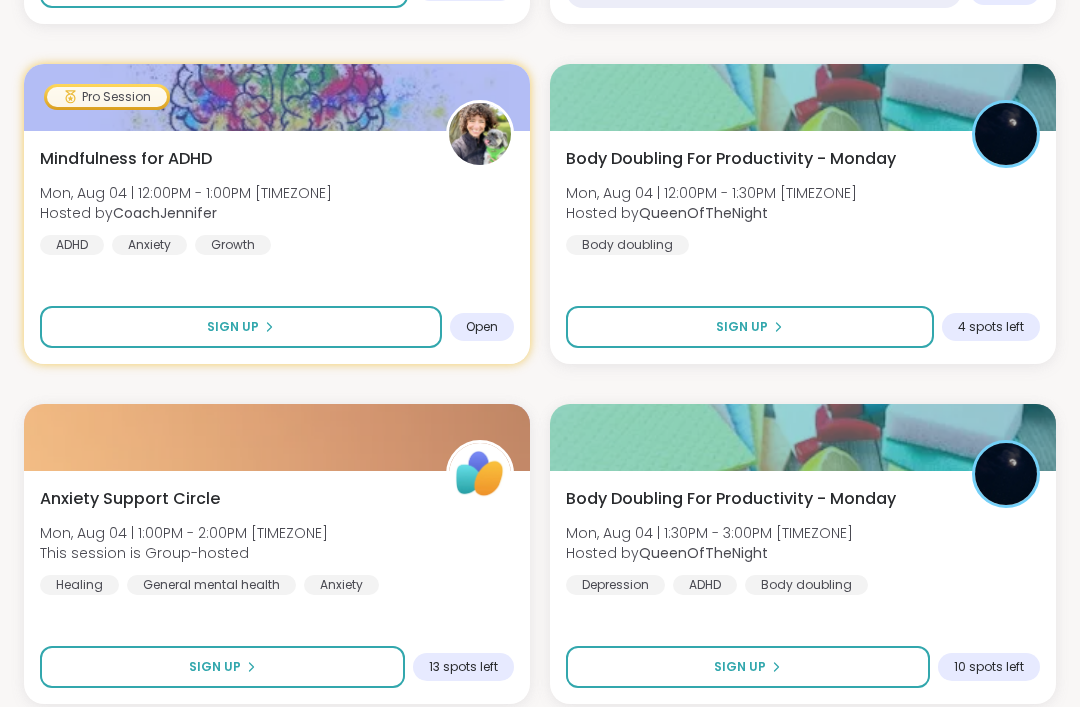 click on "Body Doubling For Productivity - Monday Mon, Aug 04 | 1:30PM - 3:00PM [TIMEZONE] Hosted by [USERNAME] Depression ADHD Body doubling Sign Up 10 spots left" at bounding box center [803, 587] 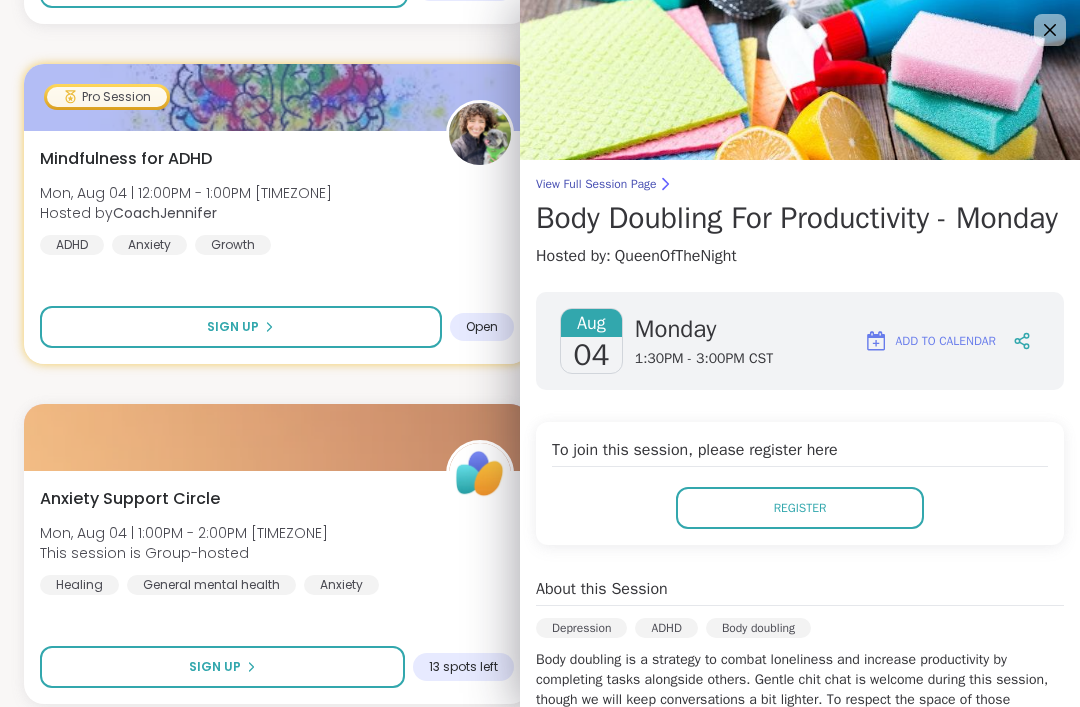 click on "Register" at bounding box center [800, 508] 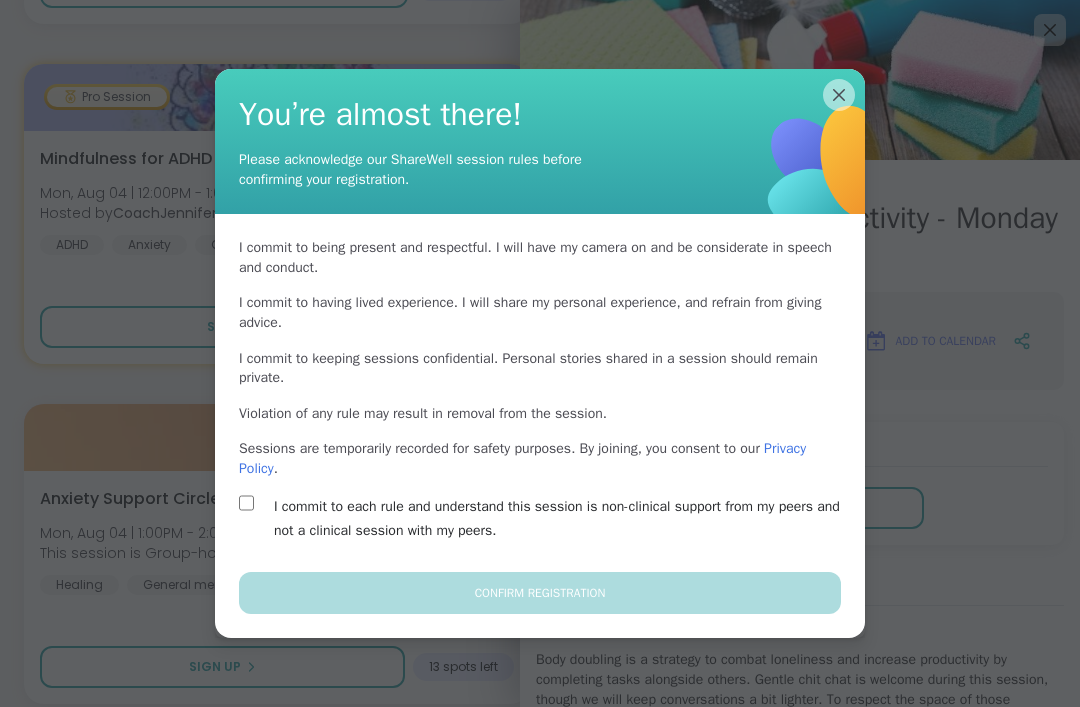 click on "I commit to each rule and understand this session is non-clinical support from my peers and not a clinical session with my peers." at bounding box center (563, 519) 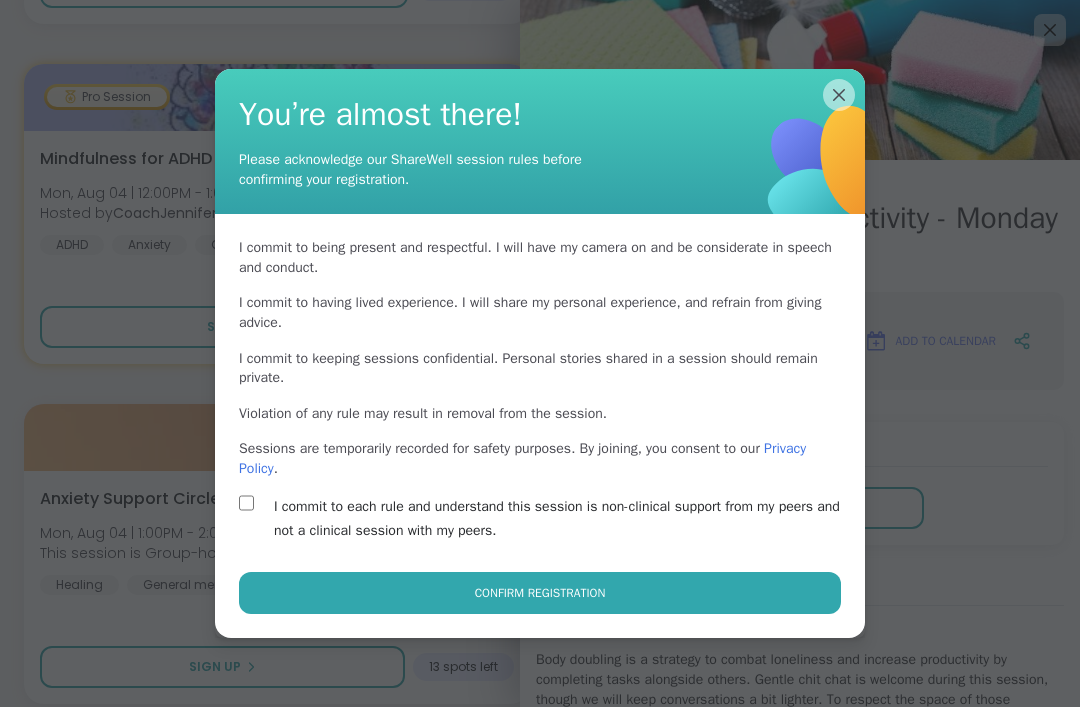 click on "Confirm Registration" at bounding box center [540, 593] 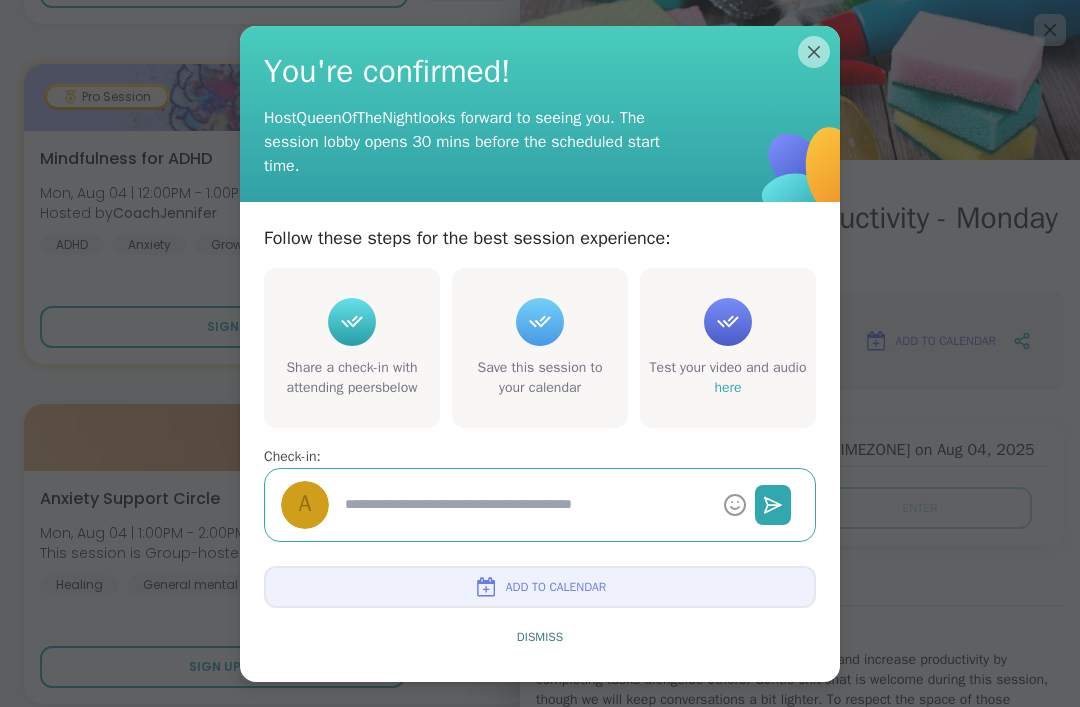 click on "Dismiss" at bounding box center (540, 637) 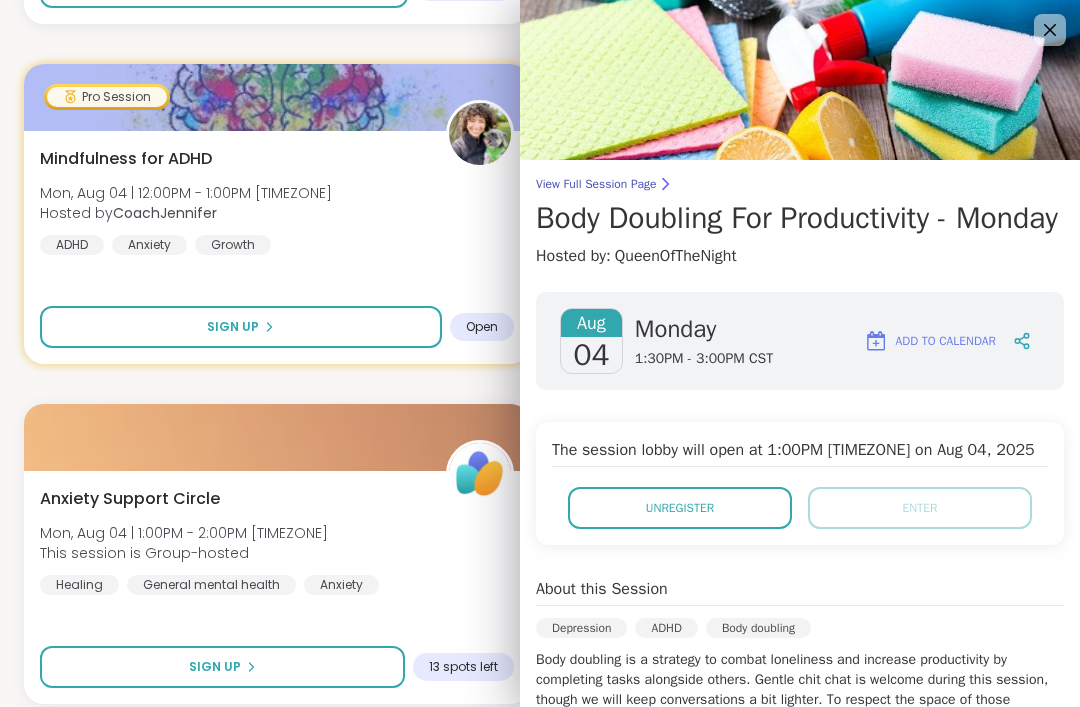 scroll, scrollTop: 0, scrollLeft: 0, axis: both 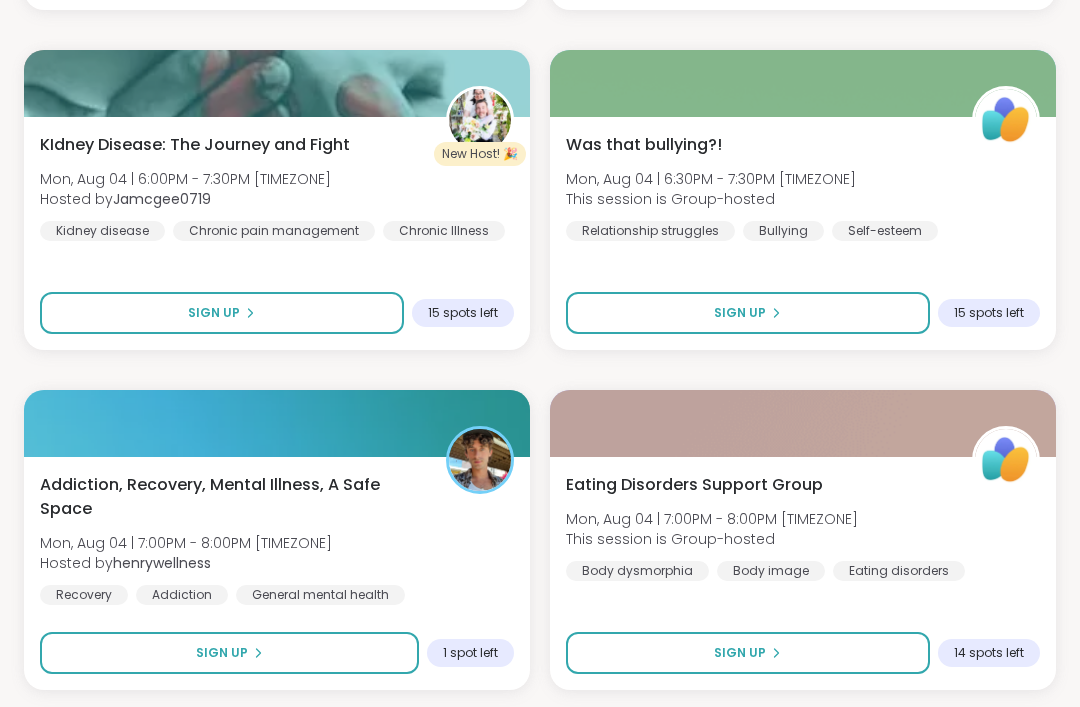 click on "Sign Up" at bounding box center (229, 653) 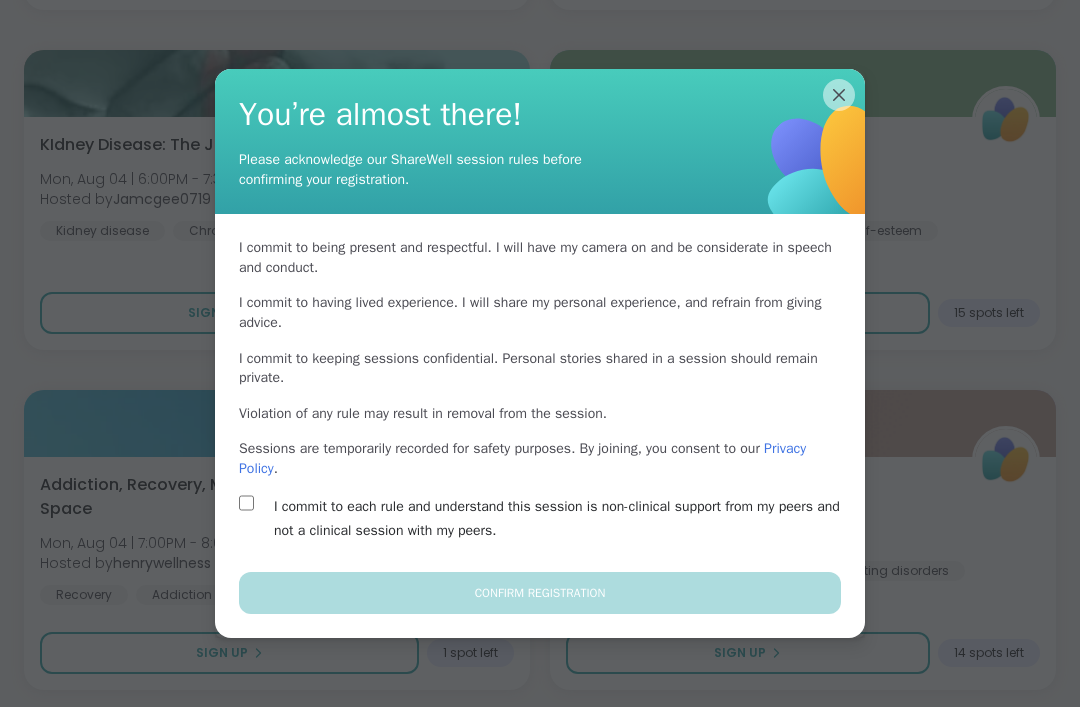 click on "I commit to each rule and understand this session is non-clinical support from my peers and not a clinical session with my peers." at bounding box center (563, 519) 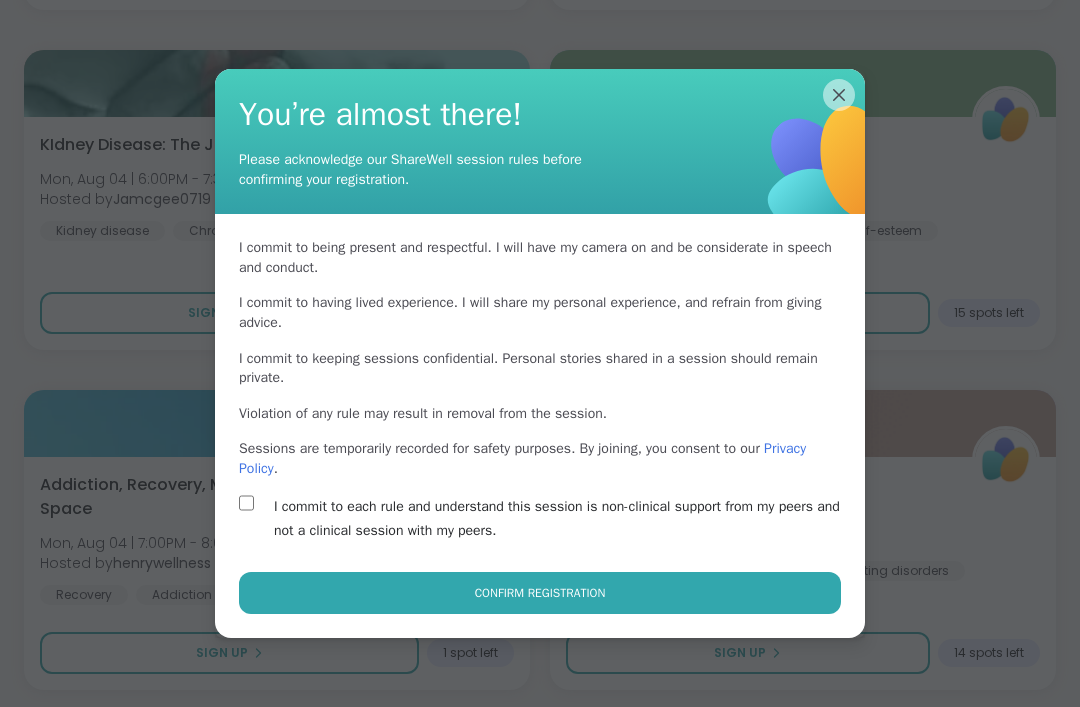 click on "Confirm Registration" at bounding box center (540, 593) 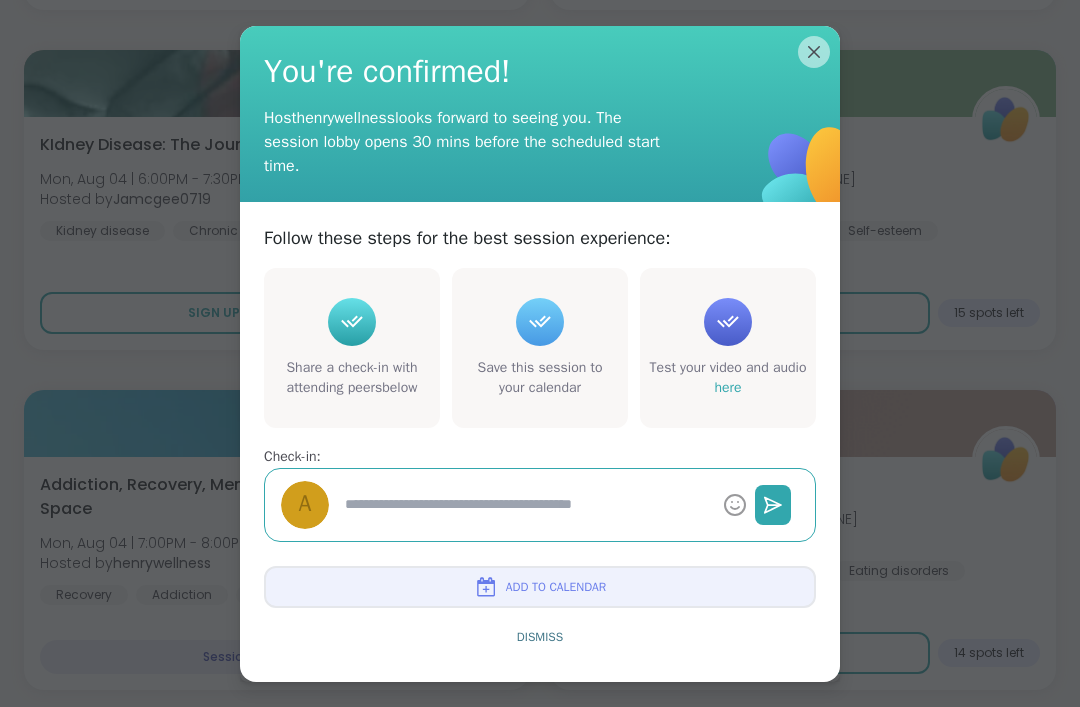 click on "Dismiss" at bounding box center [540, 637] 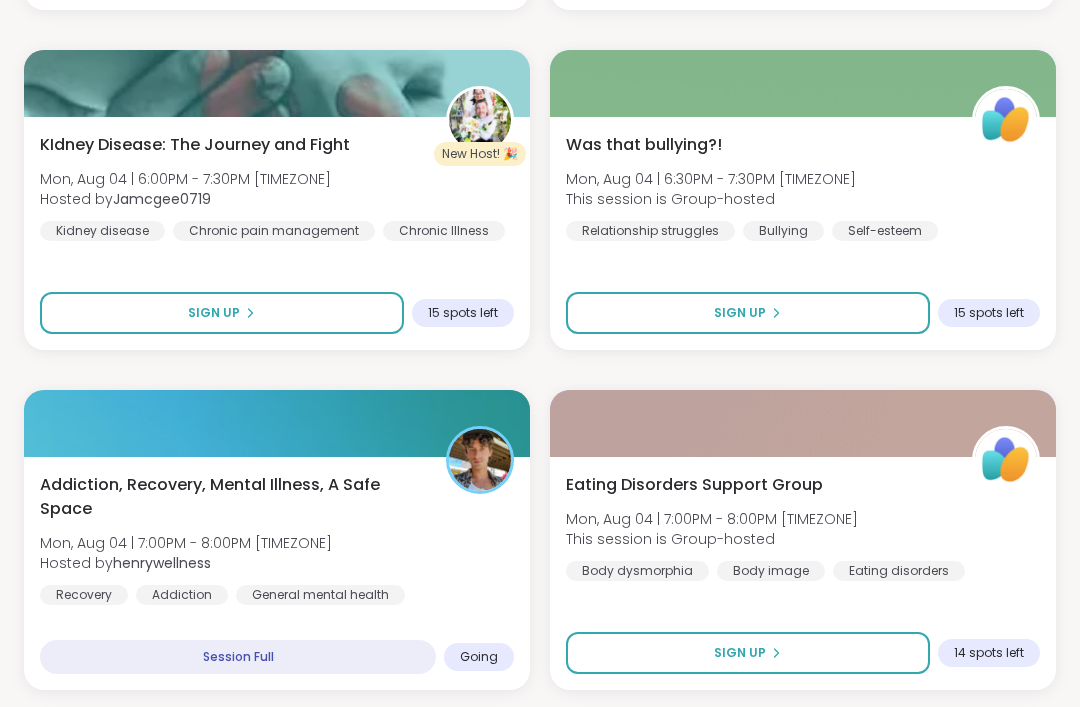 click on "Load more sessions" at bounding box center (540, 731) 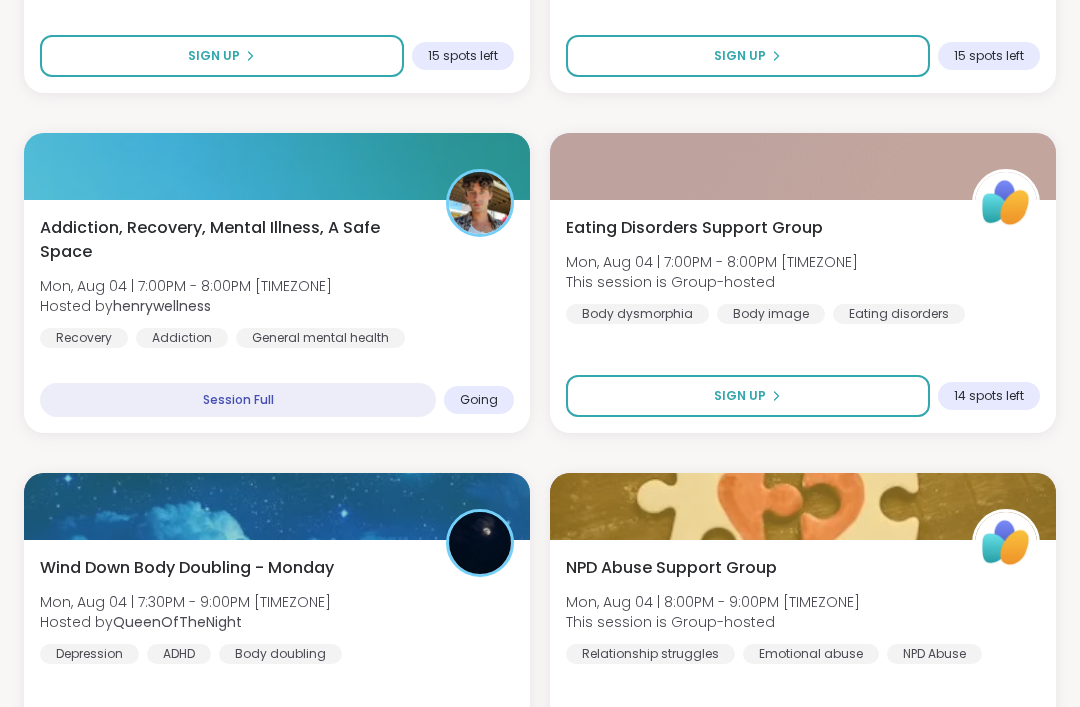 scroll, scrollTop: 6036, scrollLeft: 0, axis: vertical 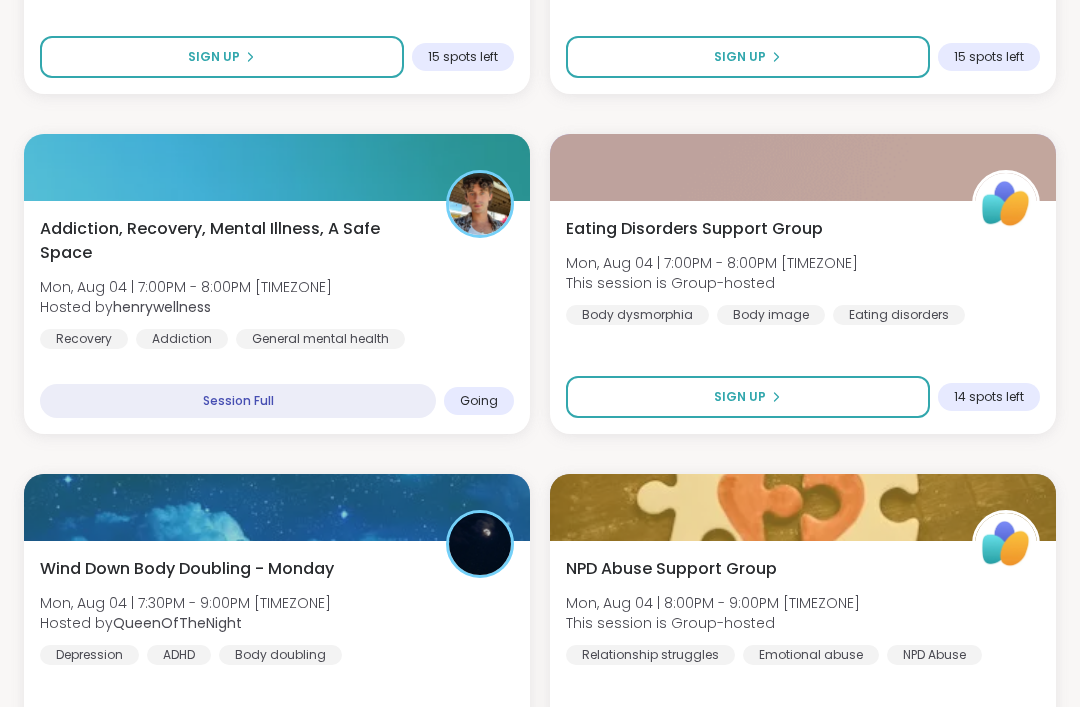 click on "Mon, Aug 04 | 7:00PM - 8:00PM [TIMEZONE]" at bounding box center (186, 287) 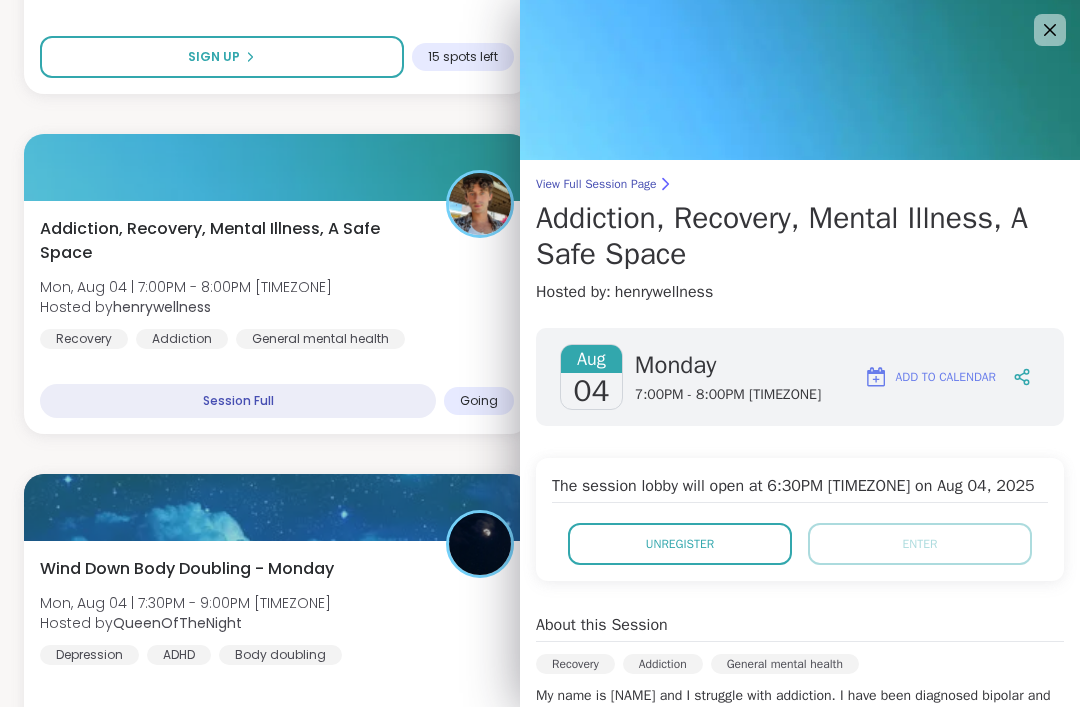 click on "Addiction, Recovery, Mental Illness, A Safe Space" at bounding box center (232, 241) 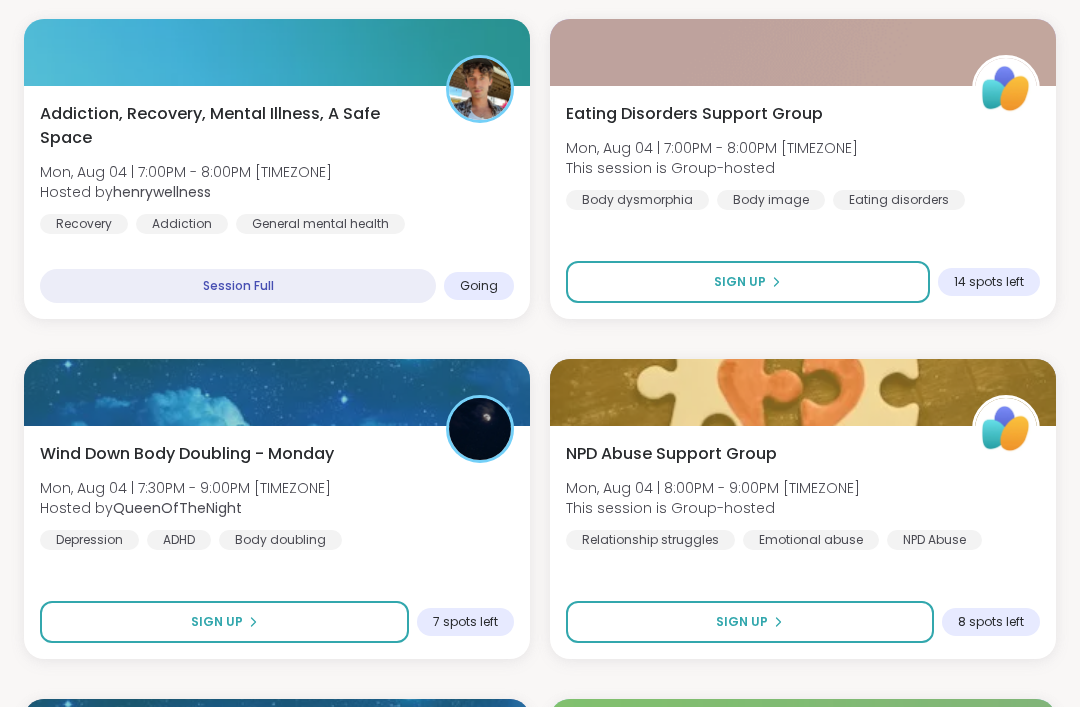 scroll, scrollTop: 6151, scrollLeft: 0, axis: vertical 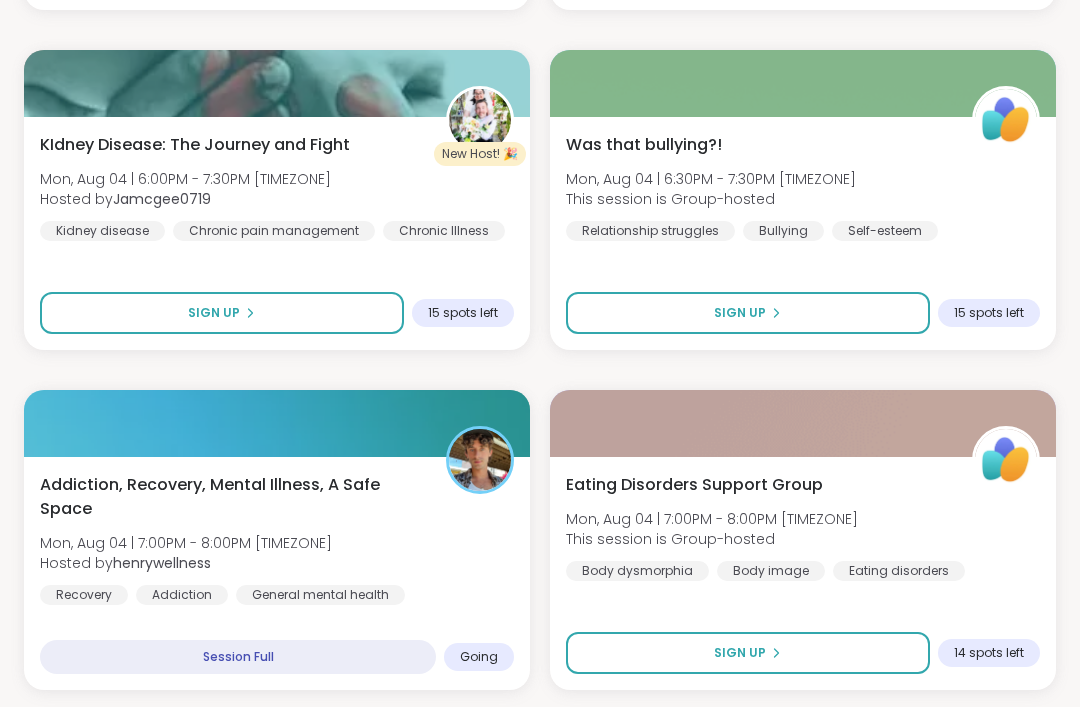 click on "Load more sessions" at bounding box center (540, 731) 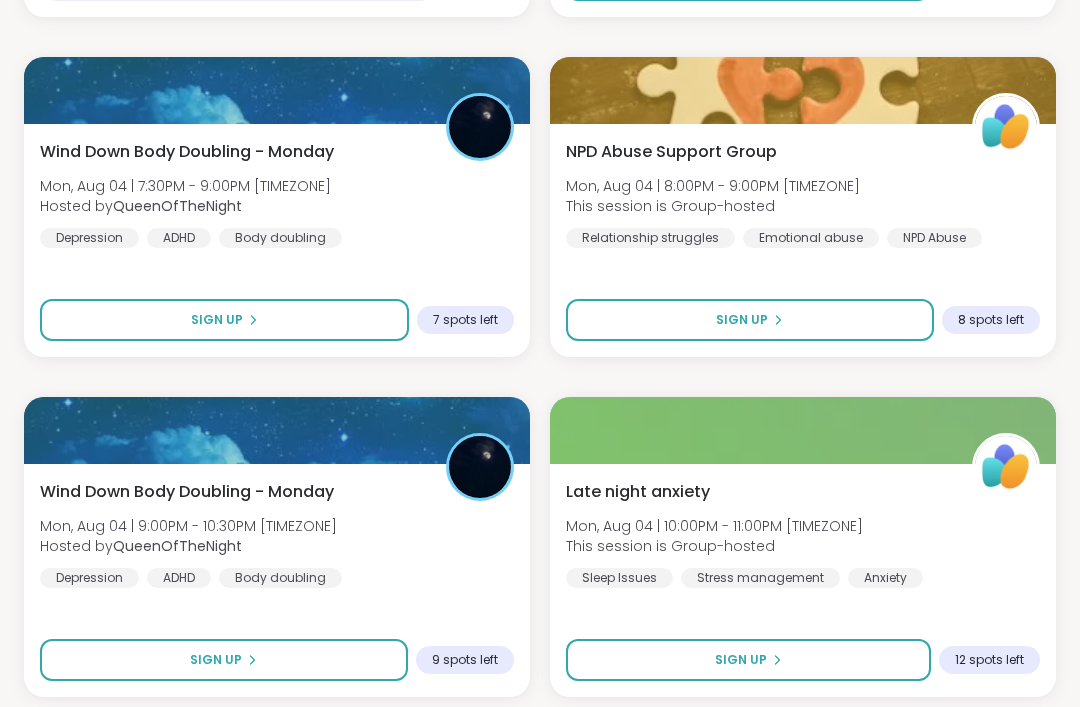 scroll, scrollTop: 6456, scrollLeft: 0, axis: vertical 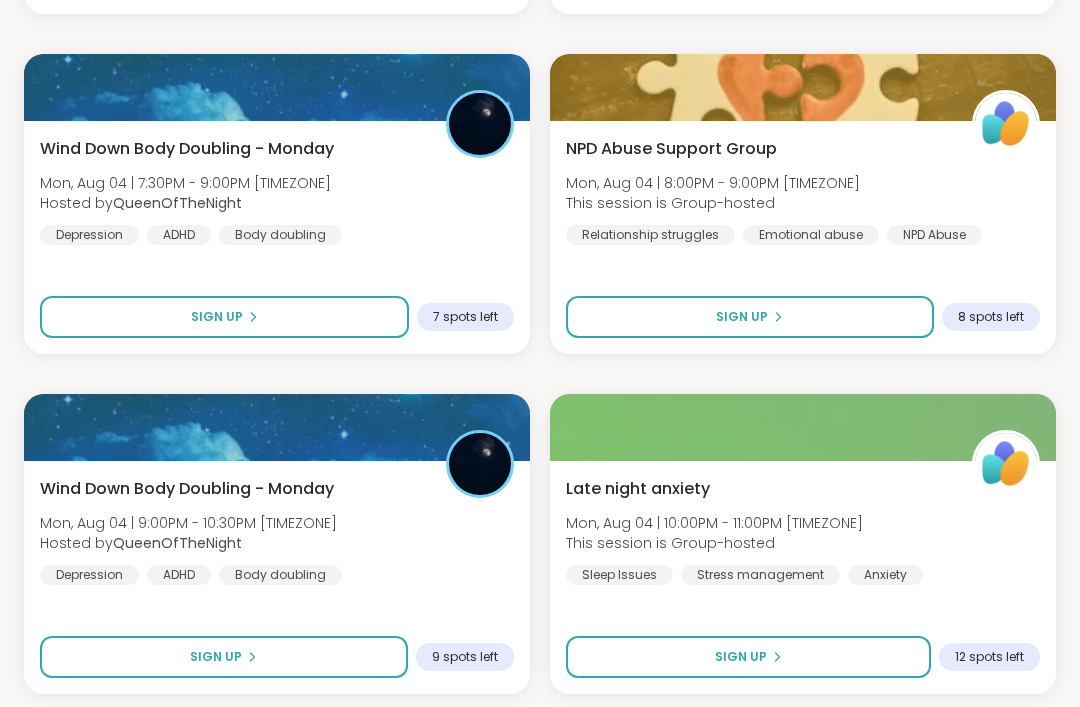 click on "Sign Up" at bounding box center (224, 657) 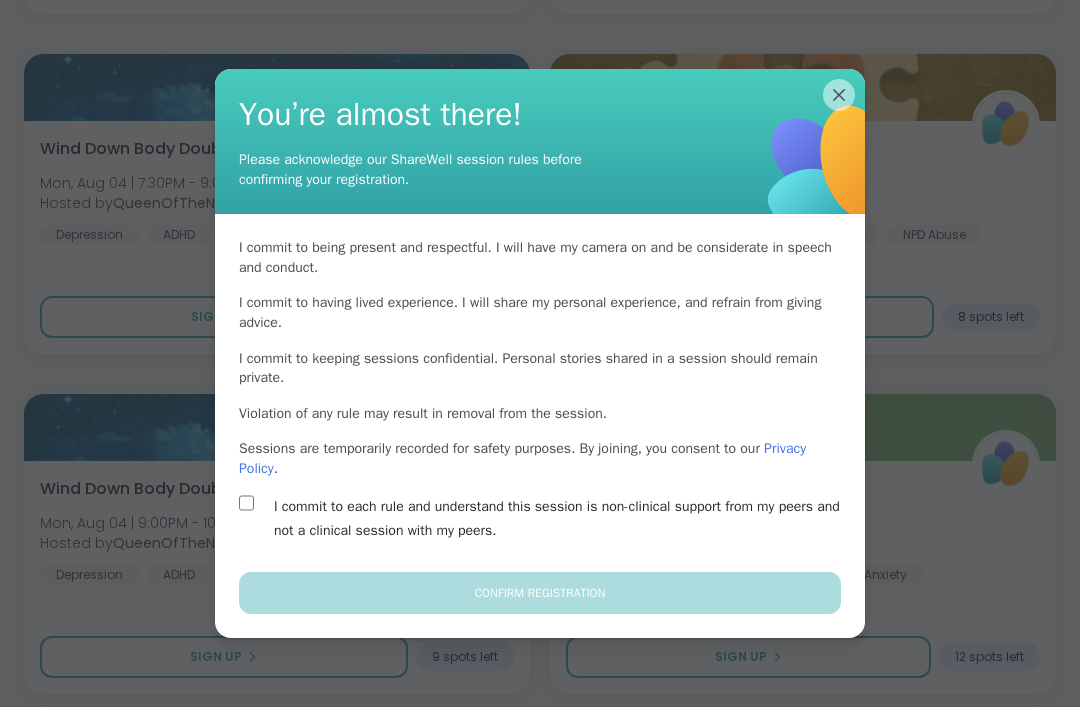 click on "I commit to each rule and understand this session is non-clinical support from my peers and not a clinical session with my peers." at bounding box center [563, 519] 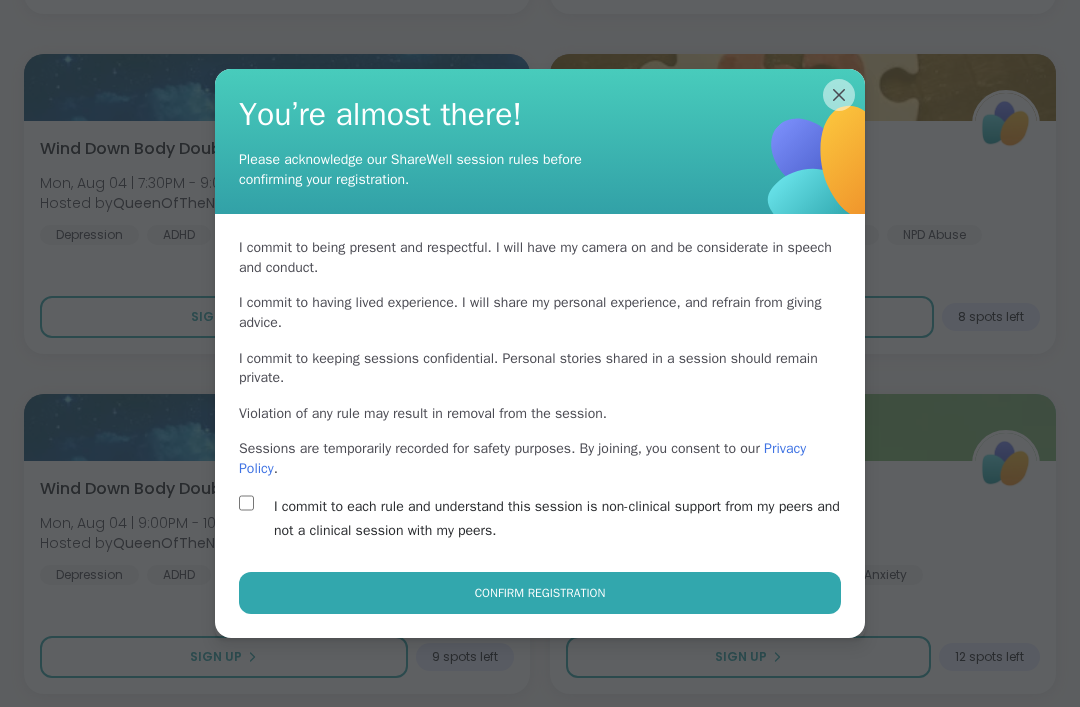 click on "Confirm Registration" at bounding box center (540, 593) 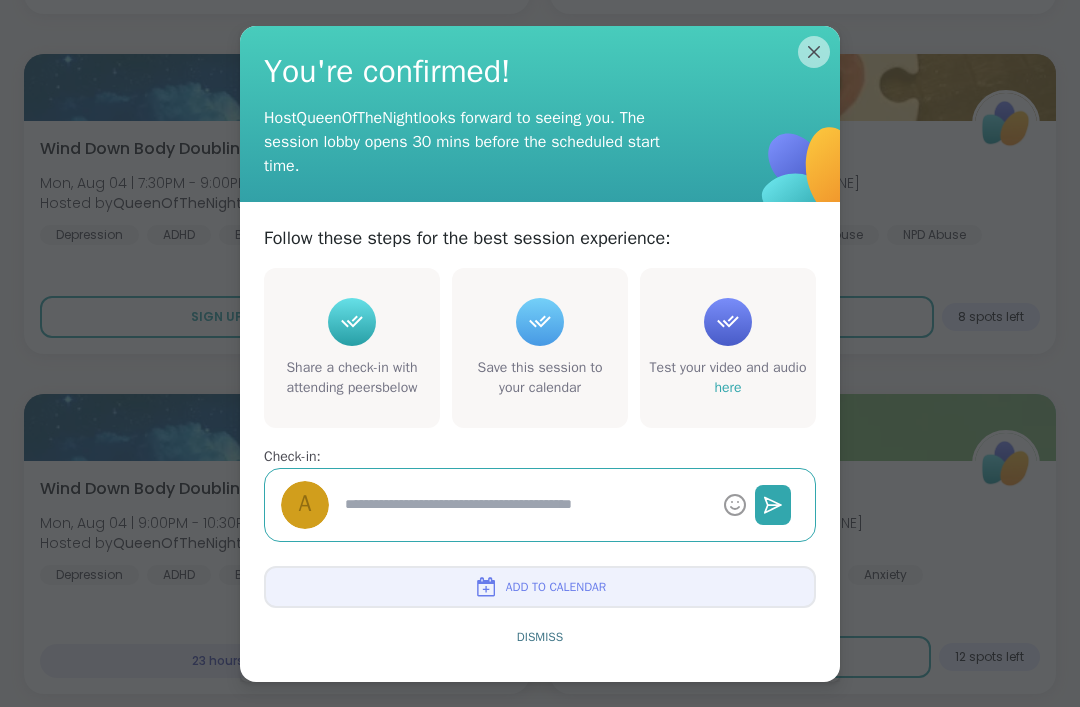 type on "*" 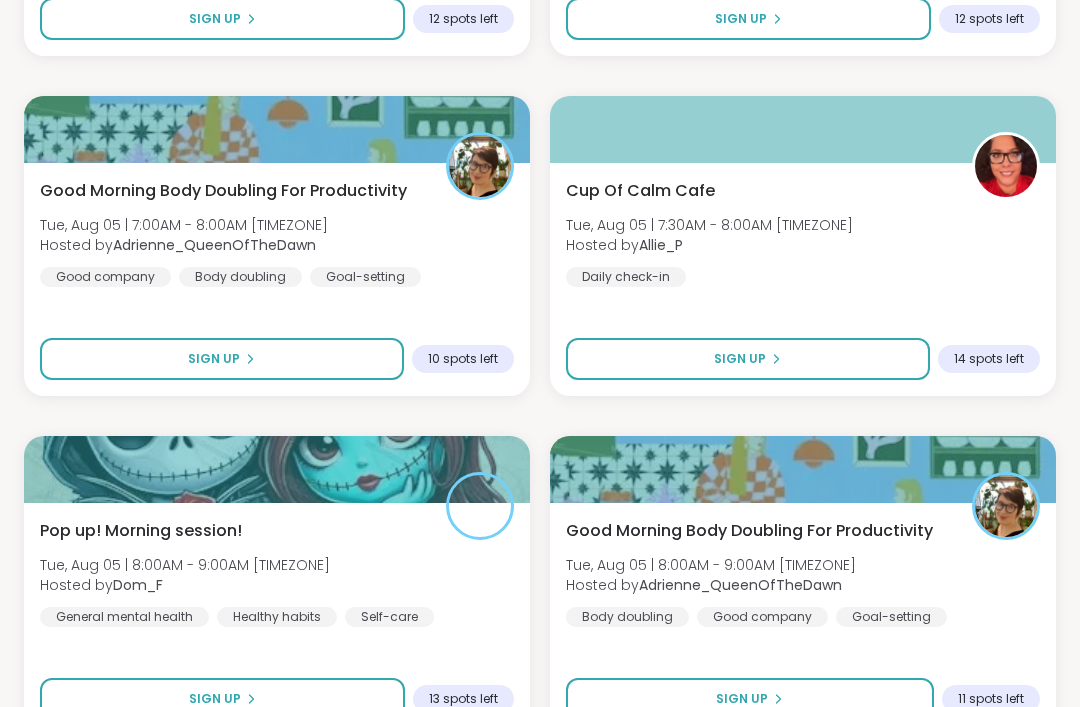 scroll, scrollTop: 7435, scrollLeft: 0, axis: vertical 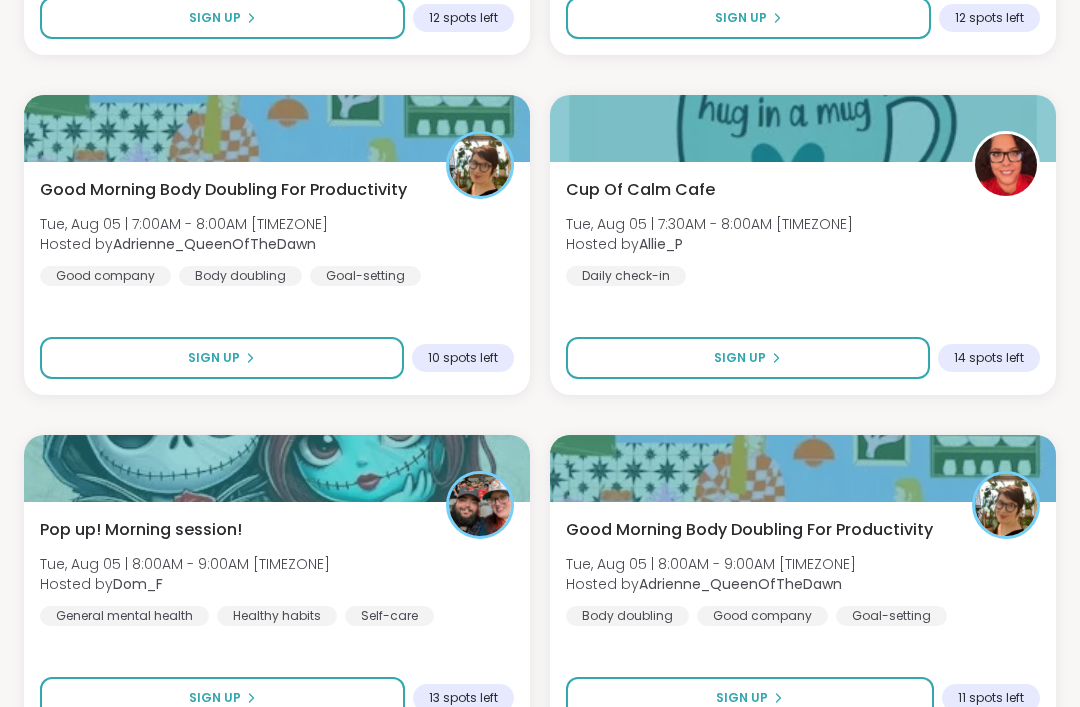 click on "Sign Up" at bounding box center (222, 698) 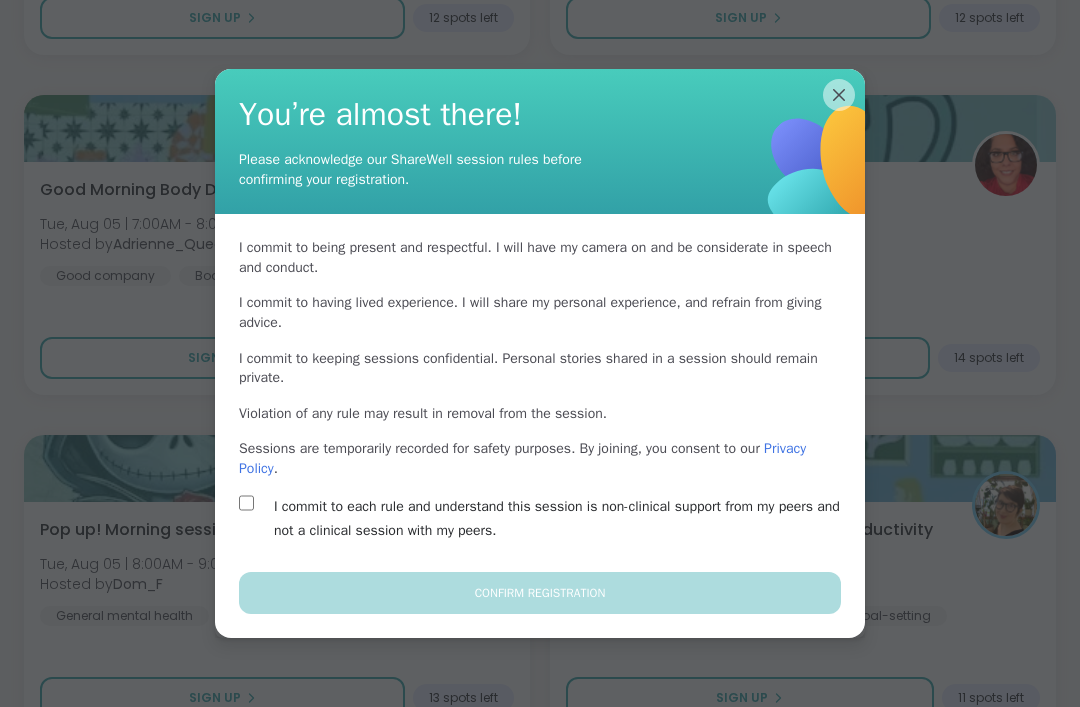 click on "I commit to each rule and understand this session is non-clinical support from my peers and not a clinical session with my peers." at bounding box center (563, 519) 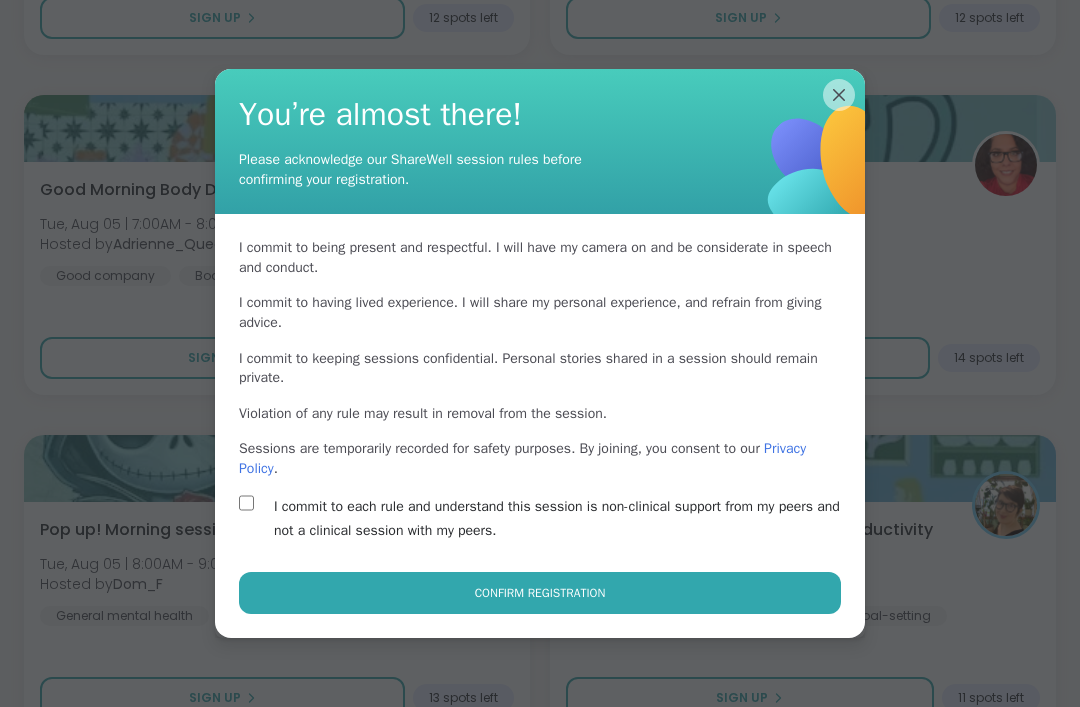 click on "Confirm Registration" at bounding box center [540, 593] 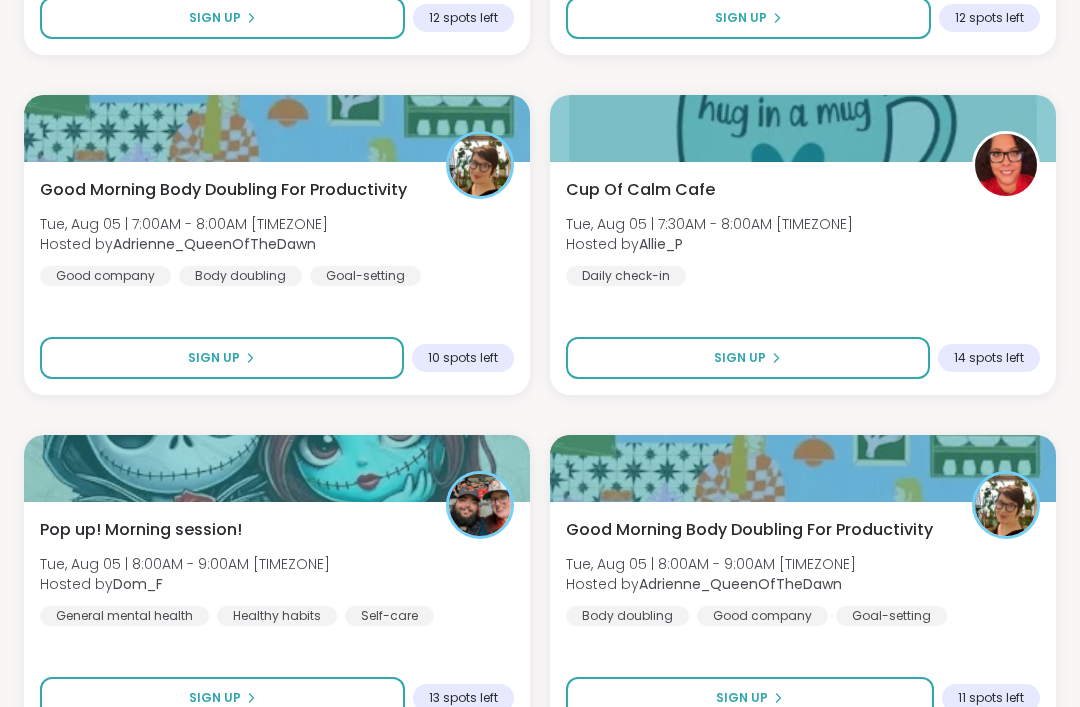 click on "Cup Of Calm Cafe Tue, Aug 05 | 7:30AM - 8:00AM [TIMEZONE] Hosted by [USERNAME] Daily check-in" at bounding box center [803, 232] 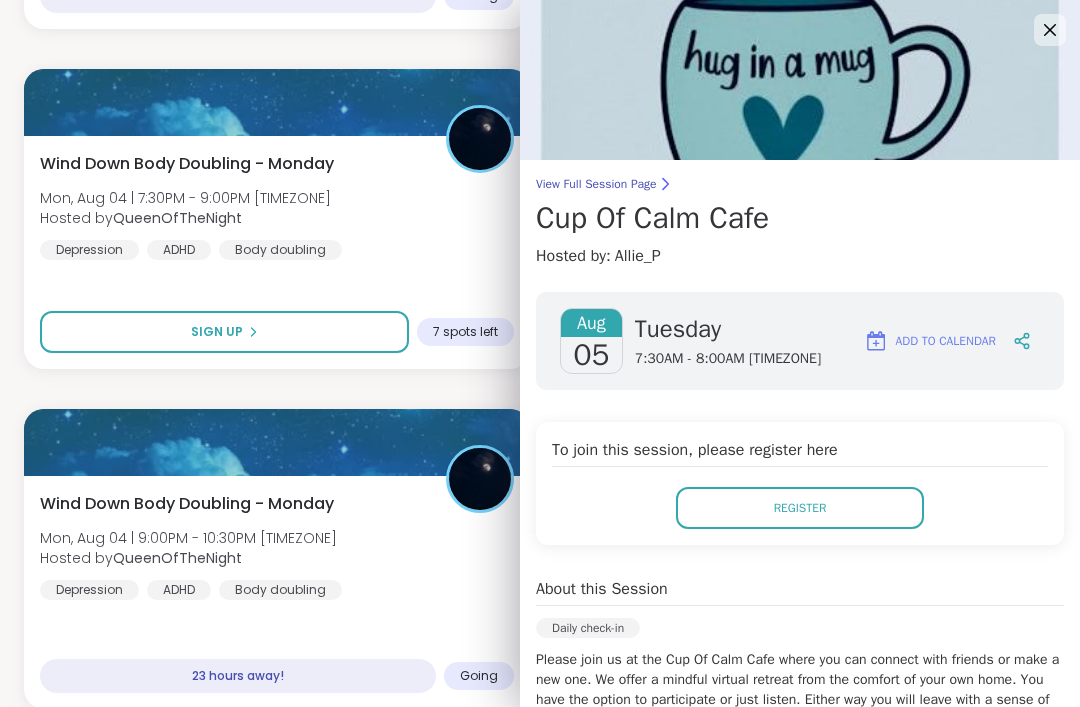scroll, scrollTop: 6204, scrollLeft: 0, axis: vertical 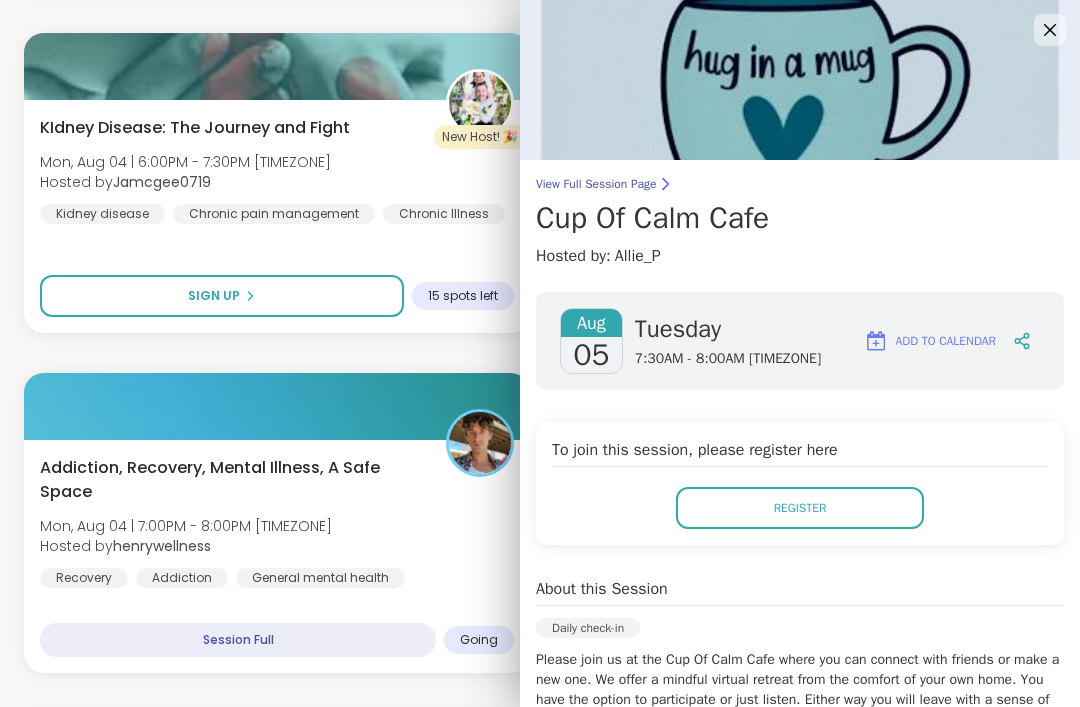 click 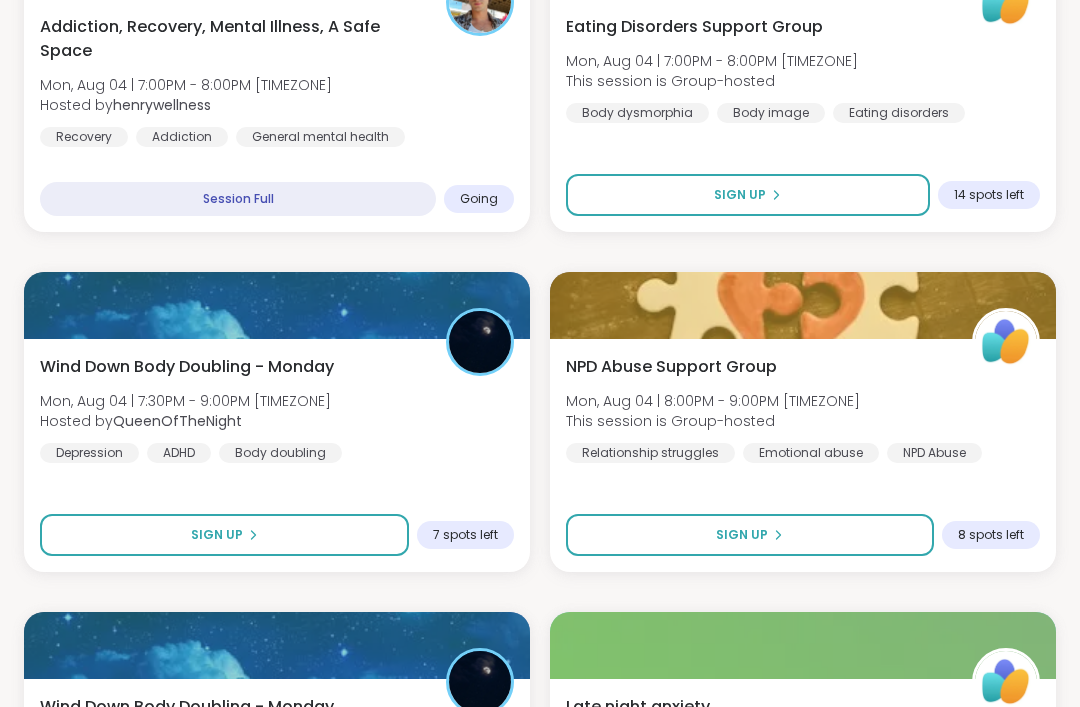 scroll, scrollTop: 6238, scrollLeft: 0, axis: vertical 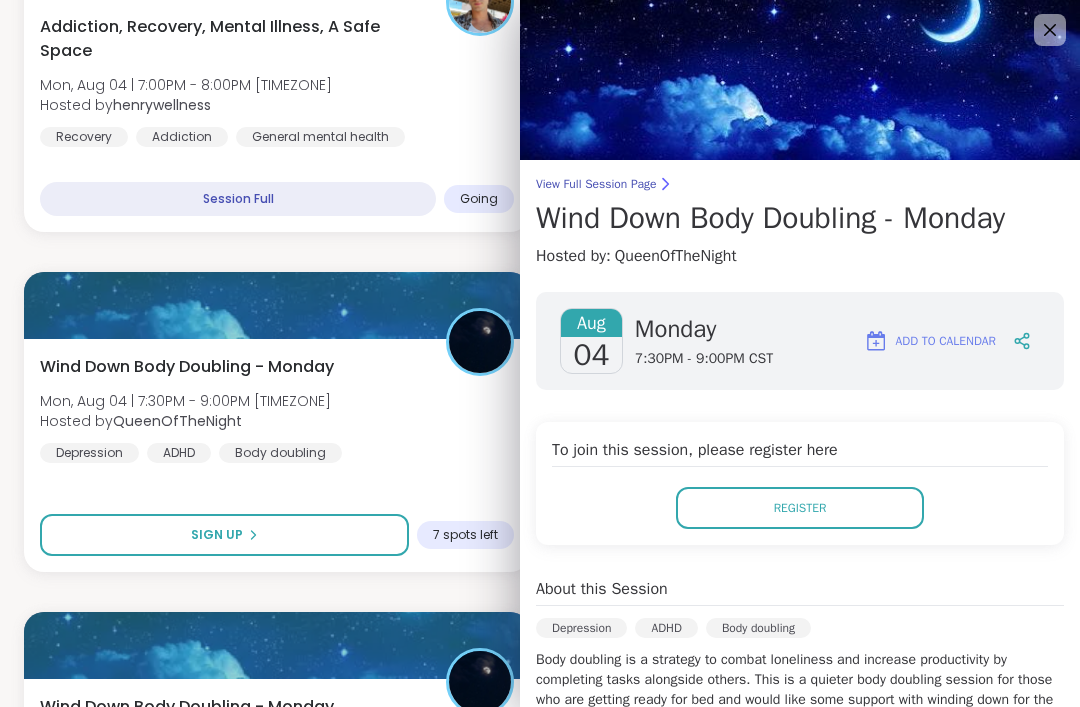 click 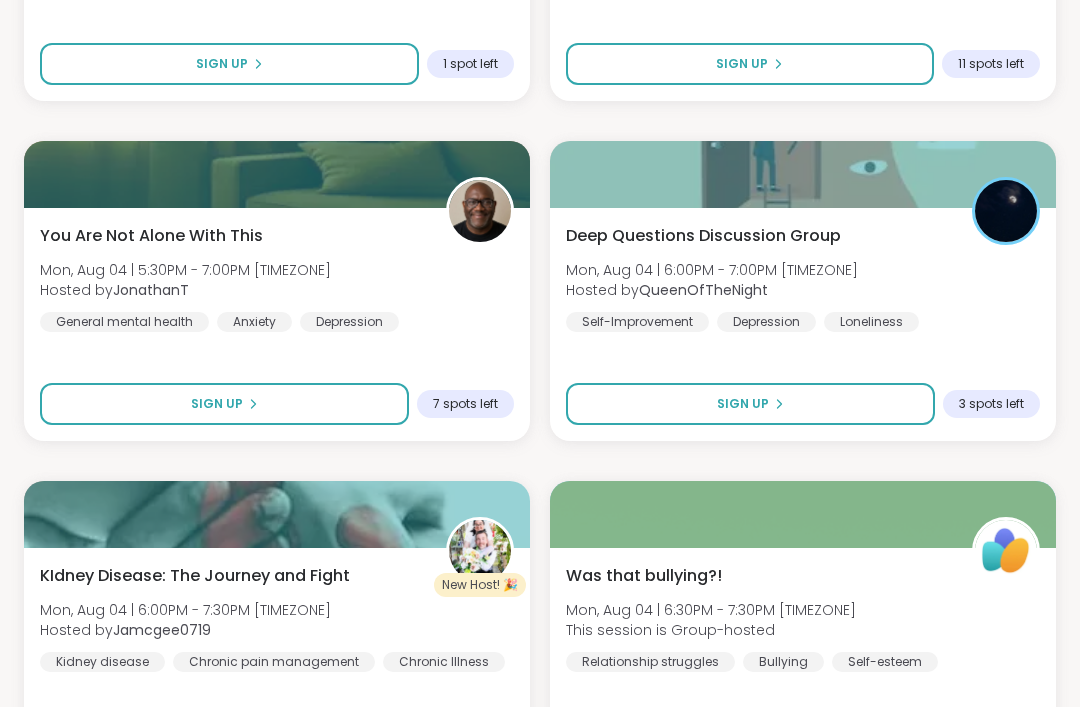 scroll, scrollTop: 5107, scrollLeft: 0, axis: vertical 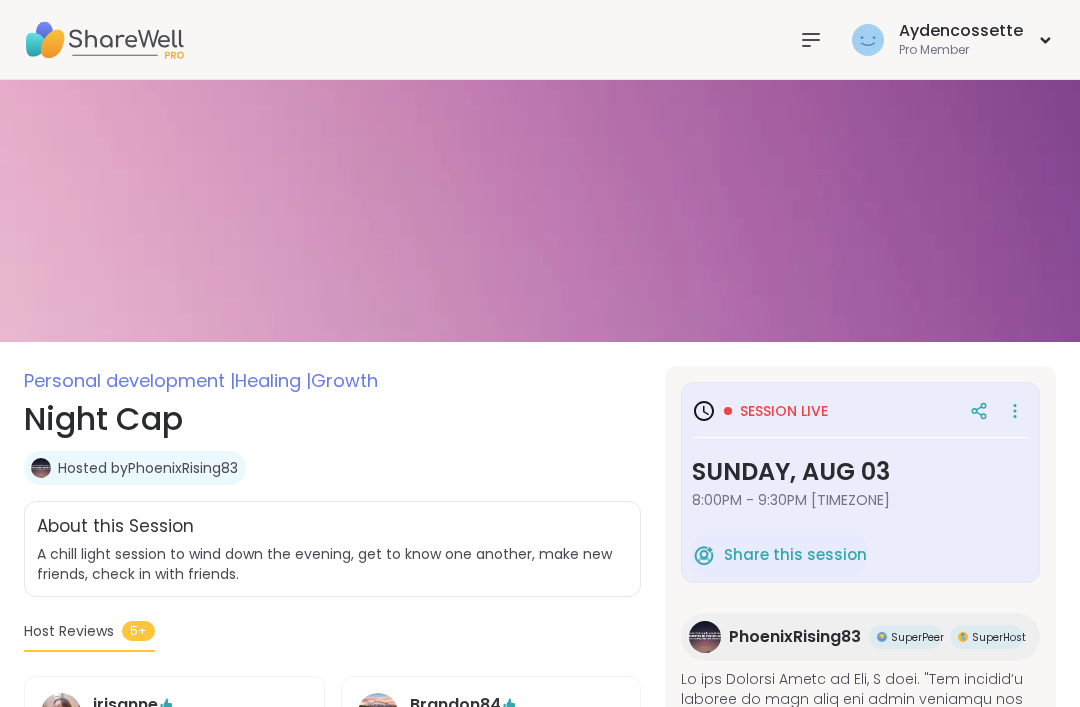 click 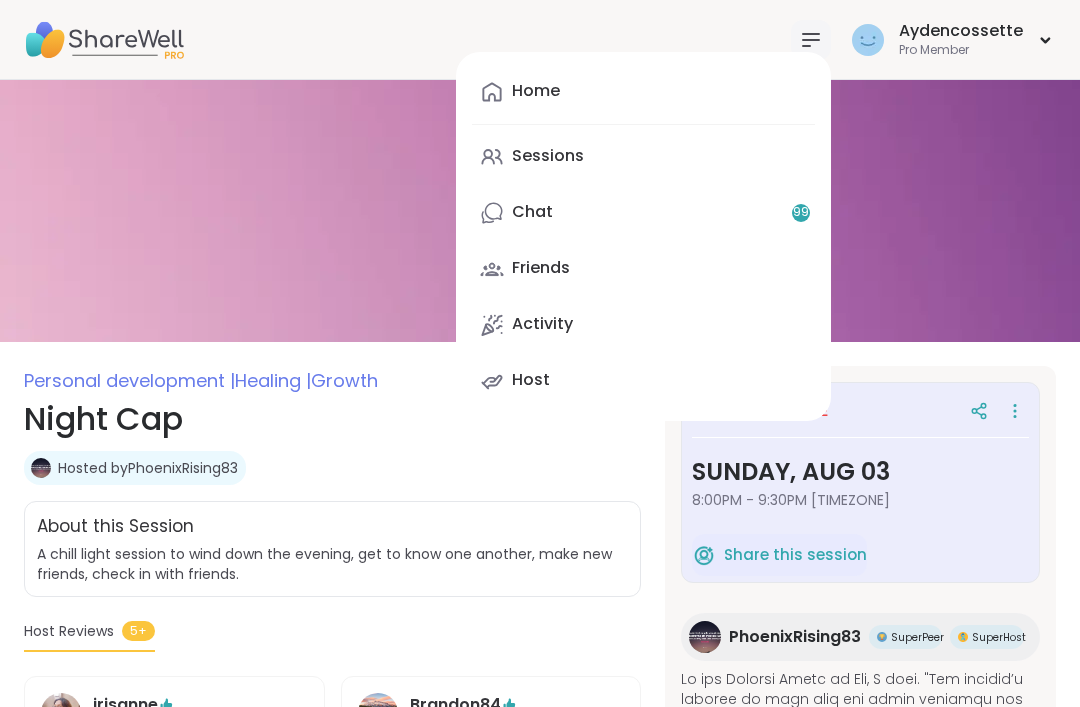 click on "Sessions" at bounding box center [643, 157] 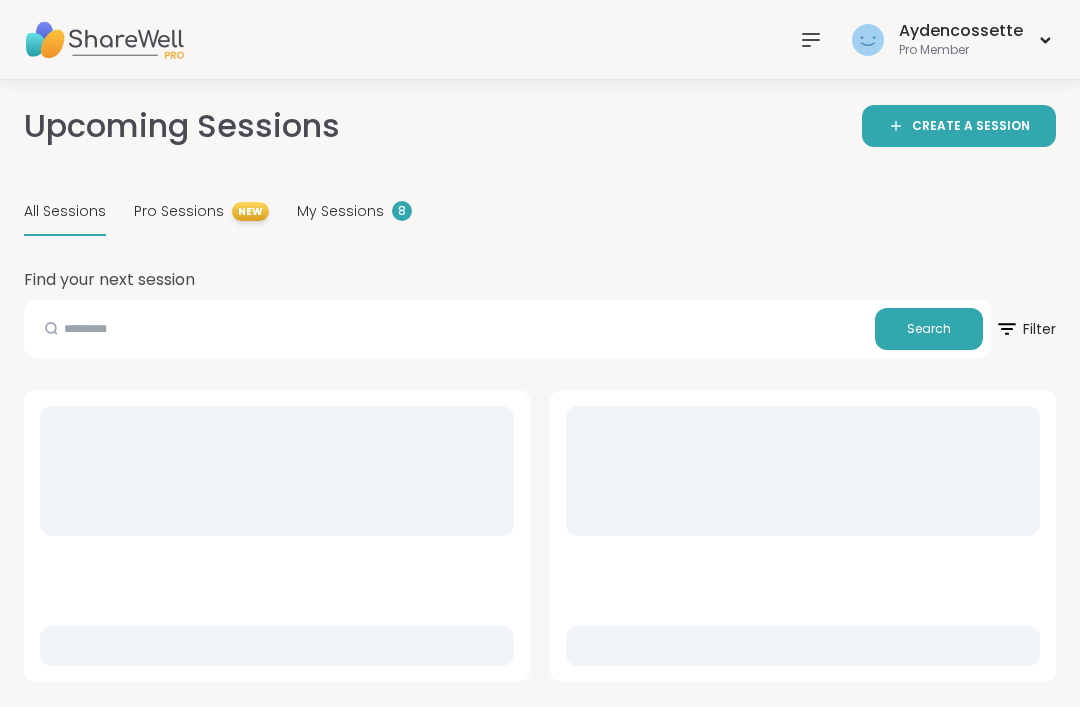 click on "My Sessions 8" at bounding box center (354, 212) 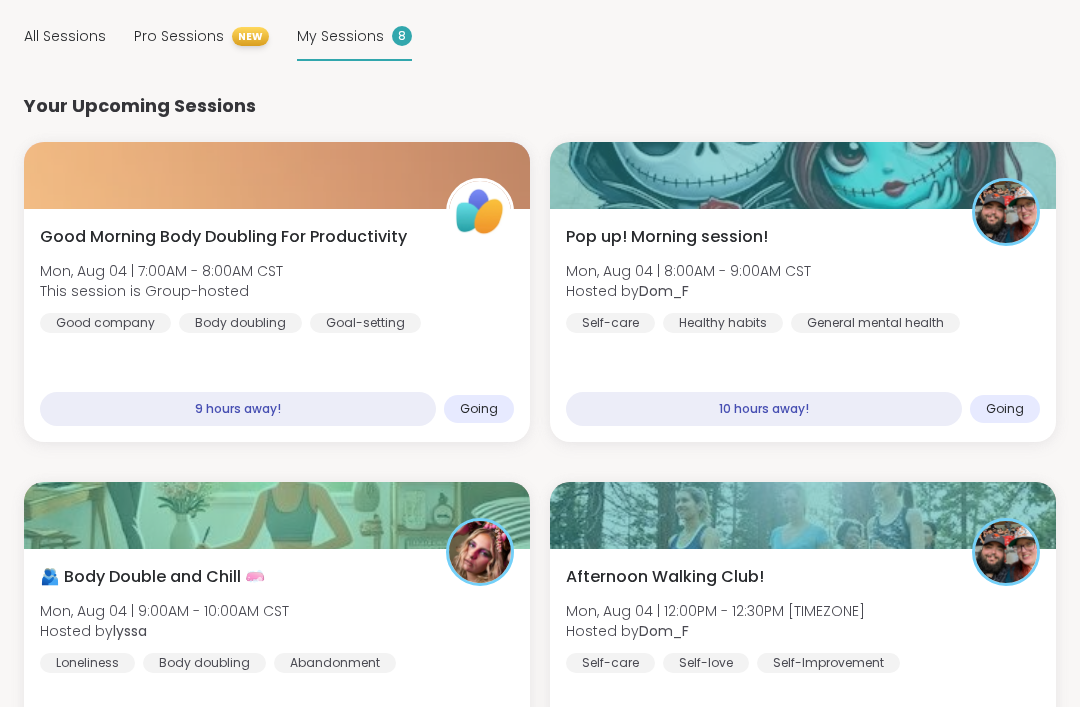 scroll, scrollTop: 250, scrollLeft: 0, axis: vertical 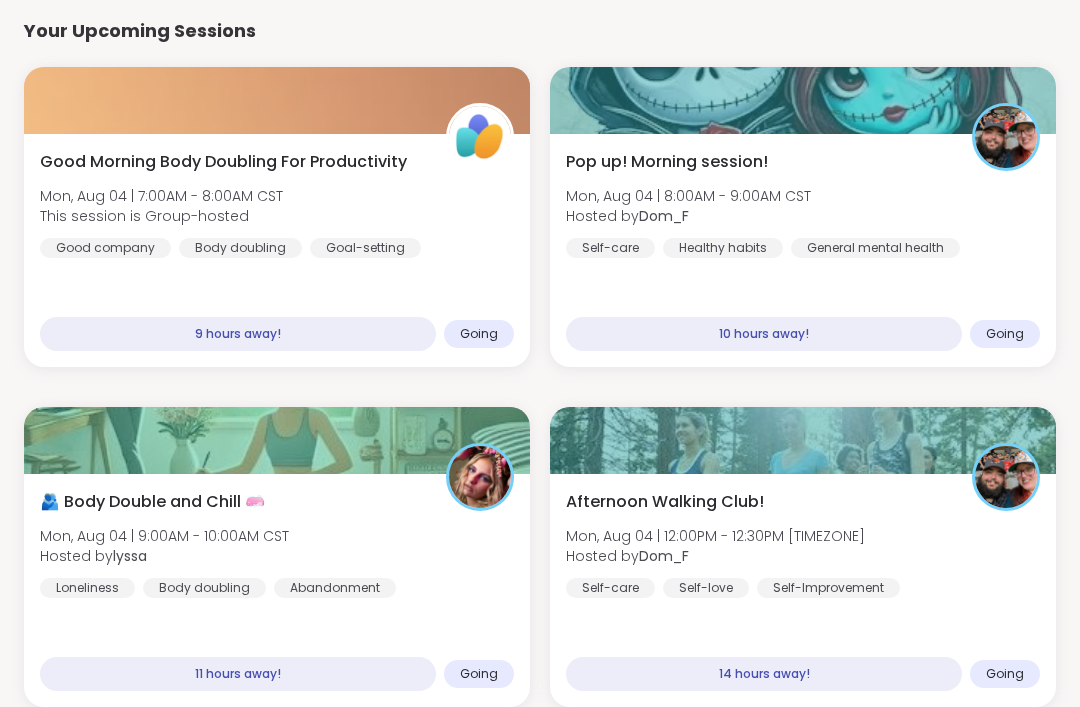 click on "Good Morning Body Doubling For Productivity Mon, Aug 04 | 7:00AM - 8:00AM [TIMEZONE] This session is Group-hosted Good company Body doubling Goal-setting 9 hours away! Going" at bounding box center (277, 250) 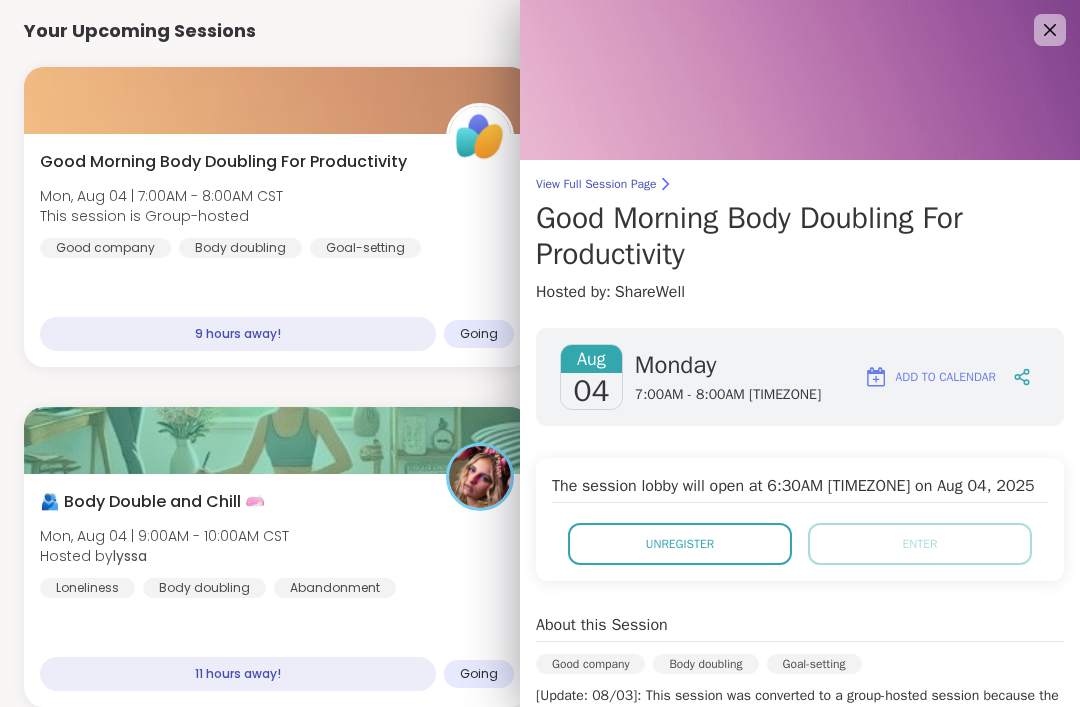 scroll, scrollTop: 0, scrollLeft: 0, axis: both 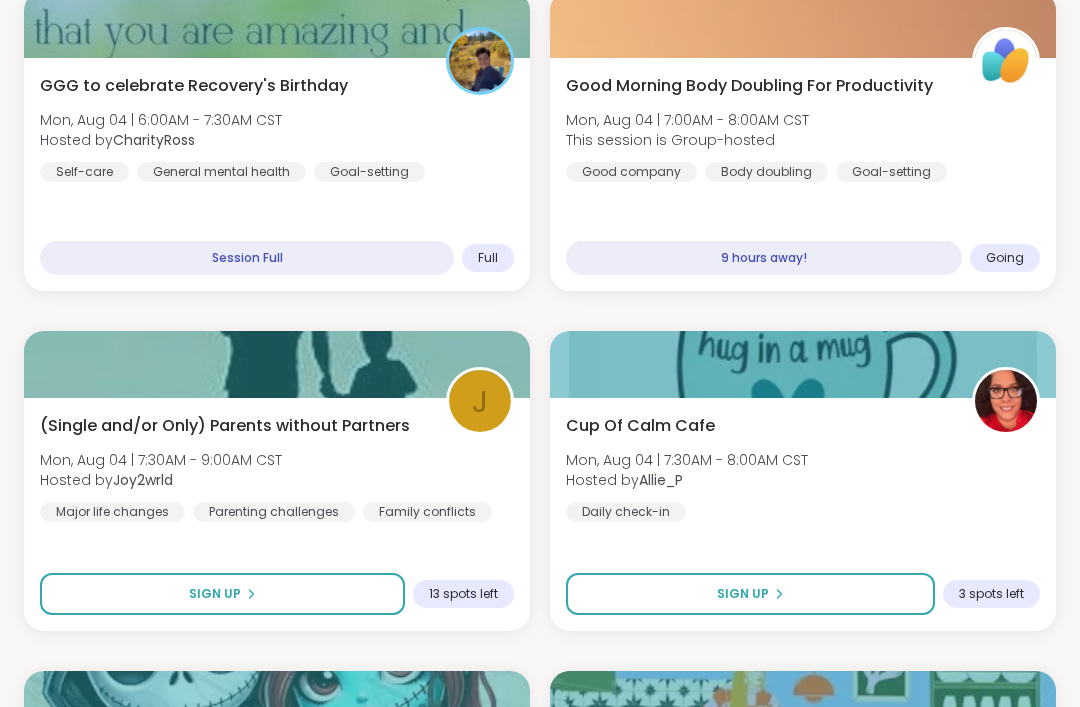 click on "Upcoming Sessions CREATE SESSION All Sessions Pro Sessions NEW My Sessions 8 Find your next session Search Filter Sleep Support Circle: Dreaming of Rest [DAY], [MONTH] [DAY_NUM] | [TIME] - [TIME] [TIMEZONE] This session is Group-hosted Sleep Issues Self-care Anxiety SESSION LIVE Awaken With Beautiful Souls AFFIROMA BDAY! [DAY], [MONTH] [DAY_NUM] | [TIME] - [TIME] [TIMEZONE] Hosted by [USERNAME] Inner peace Representation Self-care Session Full Full GGG to celebrate Recovery's Birthday [DAY], [MONTH] [DAY_NUM] | [TIME] - [TIME] [TIMEZONE] Hosted by [USERNAME] Self-care General mental health Goal-setting Session Full Full Good Morning Body Doubling For Productivity [DAY], [MONTH] [DAY_NUM] | [TIME] - [TIME] [TIMEZONE] This session is Group-hosted Good company Body doubling Goal-setting 9 hours away! Going J (Single and/or Only) Parents without Partners [DAY], [MONTH] [DAY_NUM] | [TIME] - [TIME] [TIMEZONE] Hosted by [USERNAME] Major life changes Parenting challenges Family conflicts Sign Up 13 spots left Cup Of Calm Cafe [DAY], [MONTH] [DAY_NUM] | [TIME] - [TIME] [TIMEZONE] Hosted by [USERNAME] Daily check-in Sign Up [USERNAME]" at bounding box center (540, 2567) 